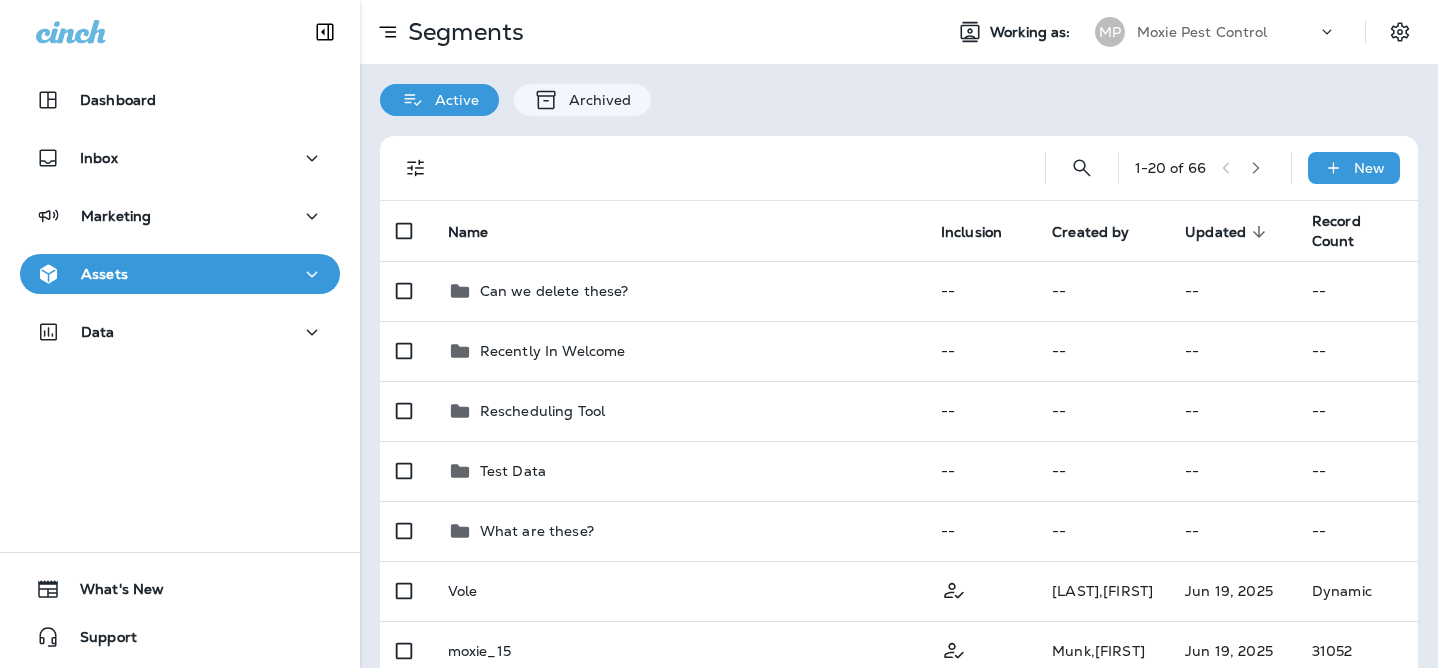 scroll, scrollTop: 0, scrollLeft: 0, axis: both 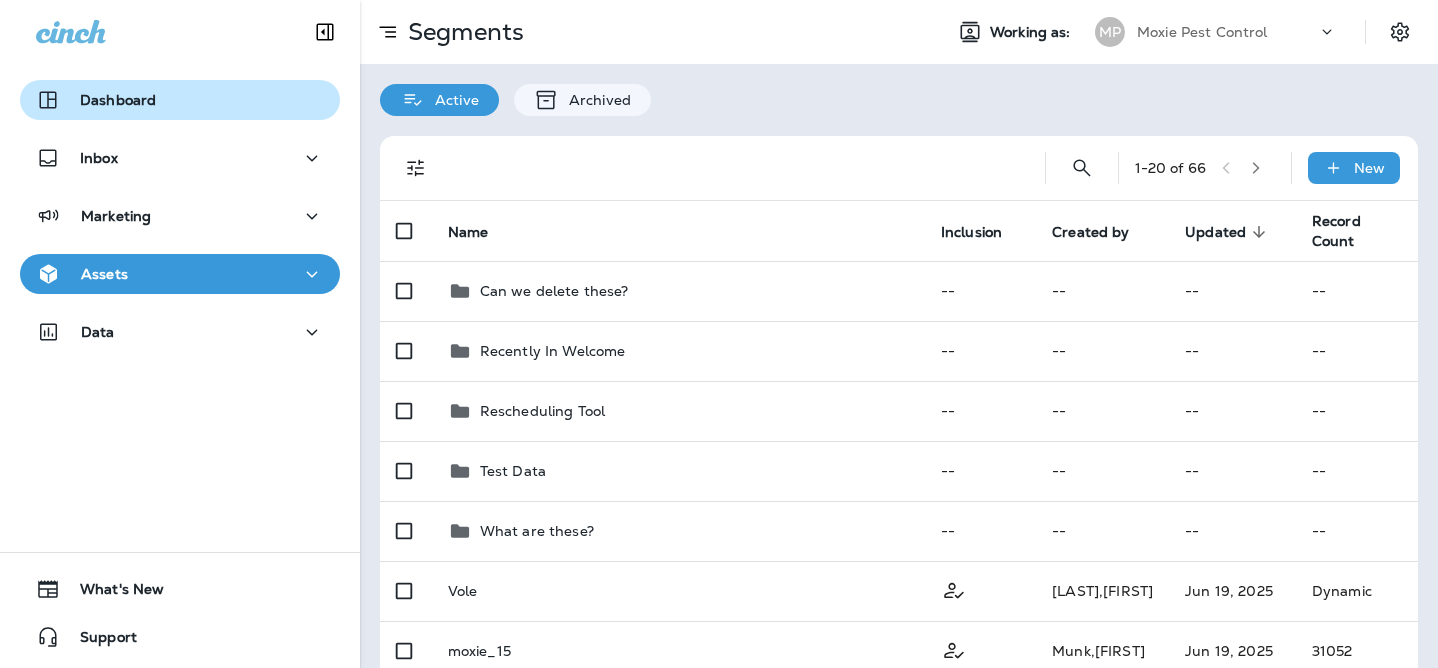 click on "Dashboard" at bounding box center [180, 100] 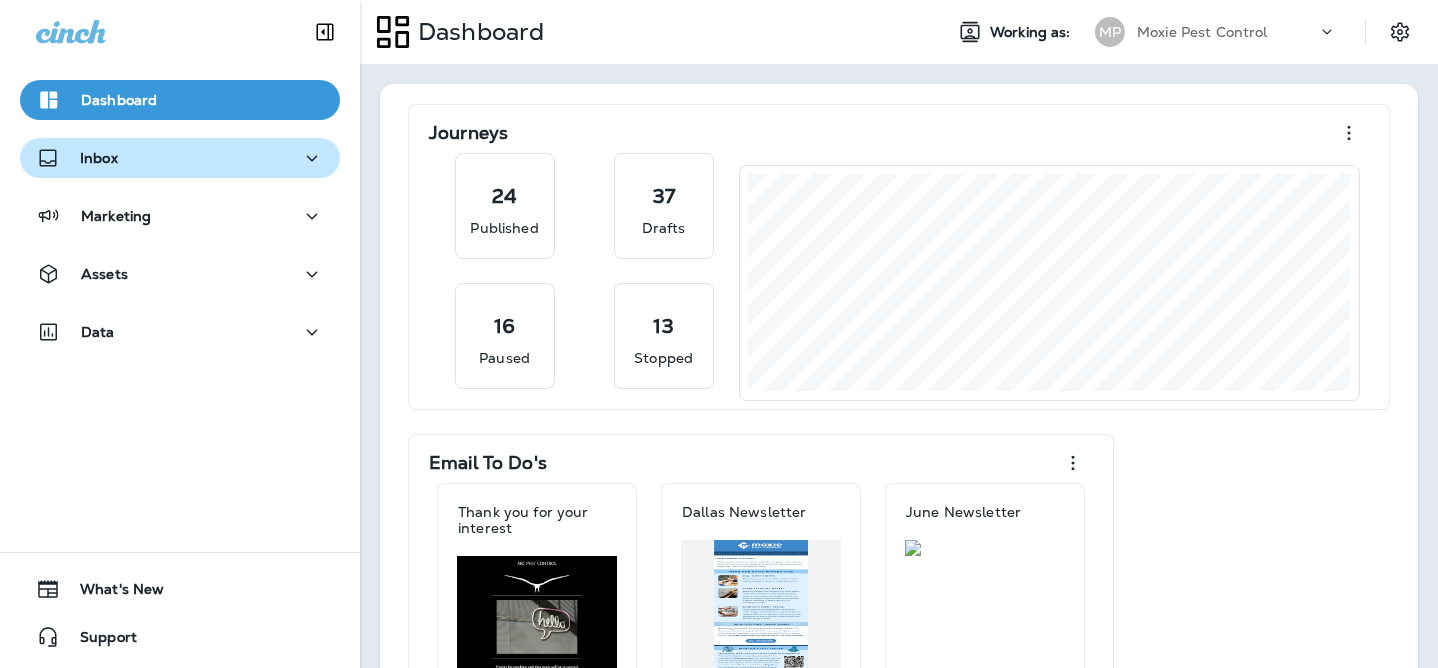 click on "Inbox" at bounding box center (180, 158) 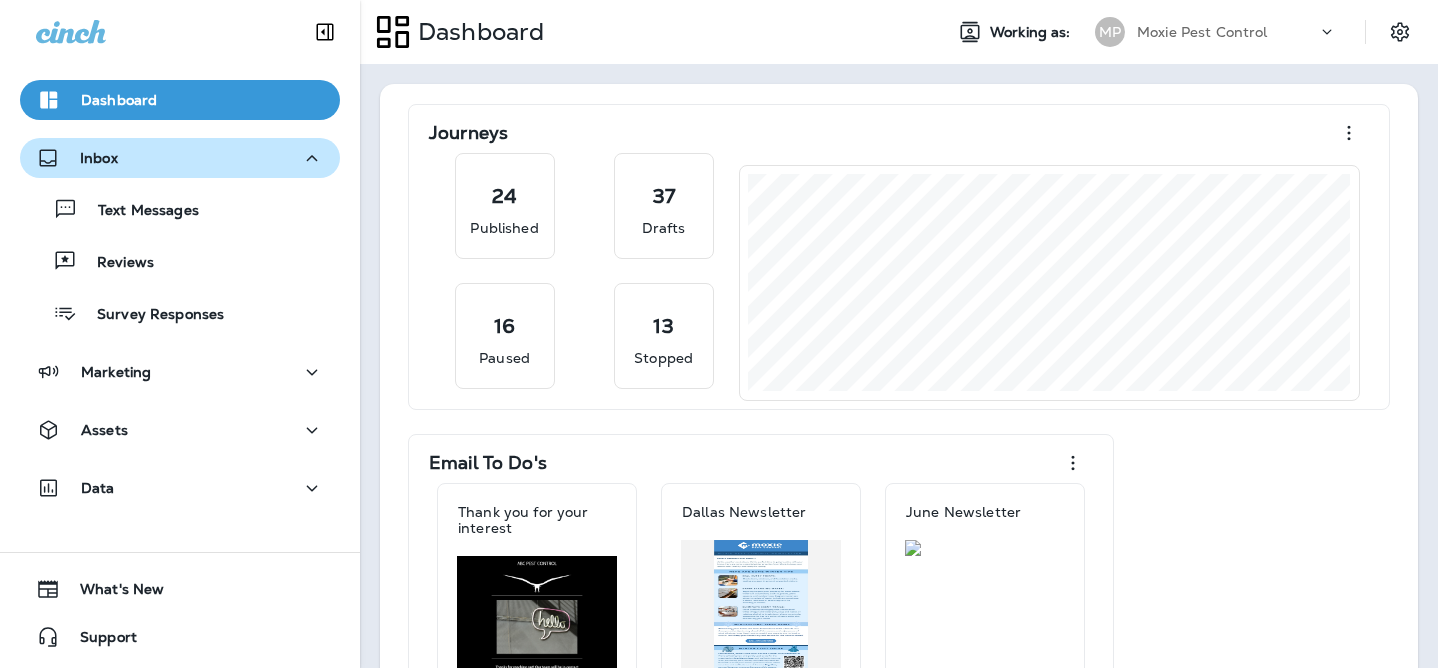 click on "Inbox" at bounding box center (180, 158) 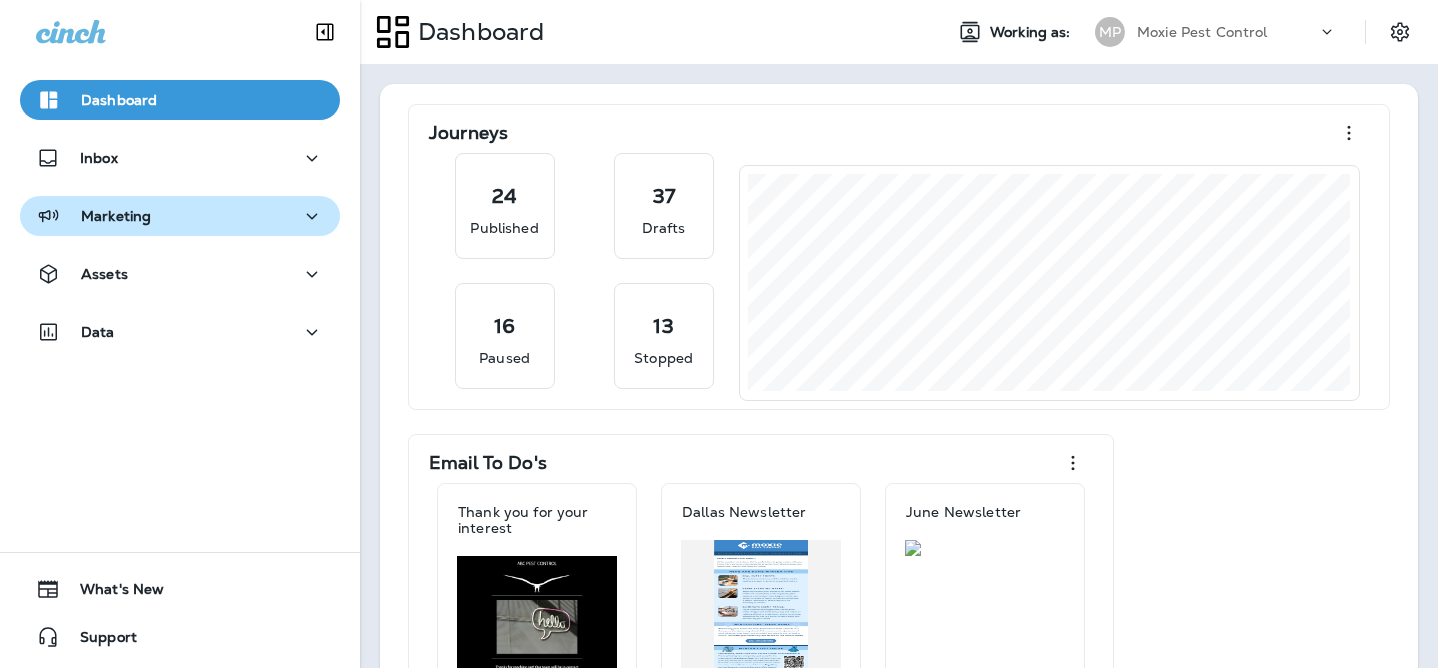click on "Marketing" at bounding box center [180, 216] 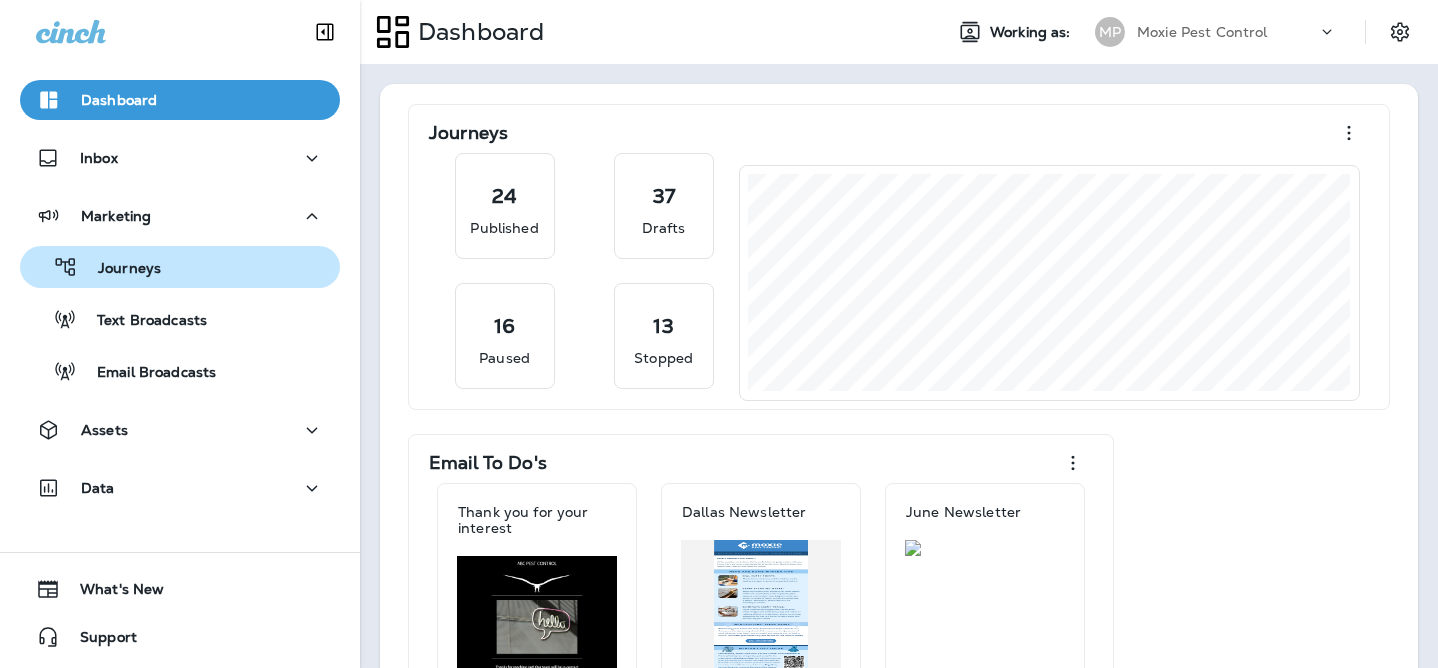 click on "Journeys" at bounding box center [180, 267] 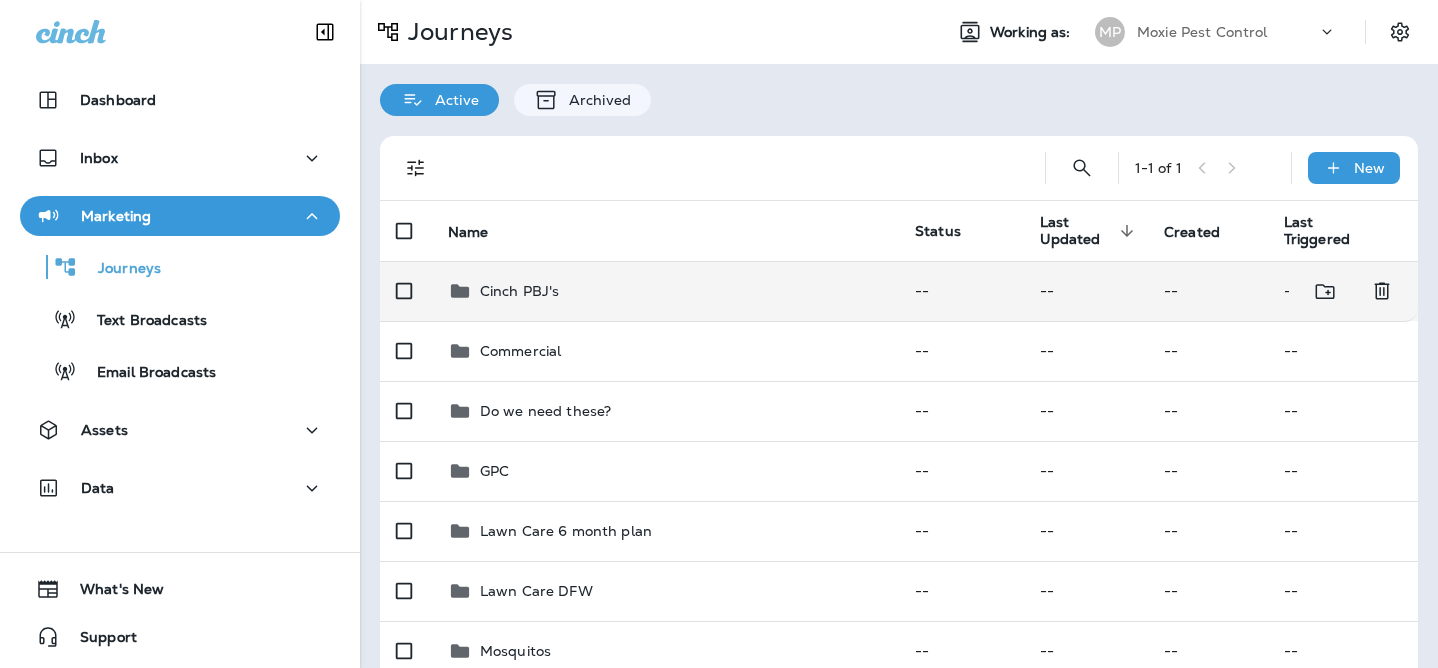 scroll, scrollTop: 453, scrollLeft: 0, axis: vertical 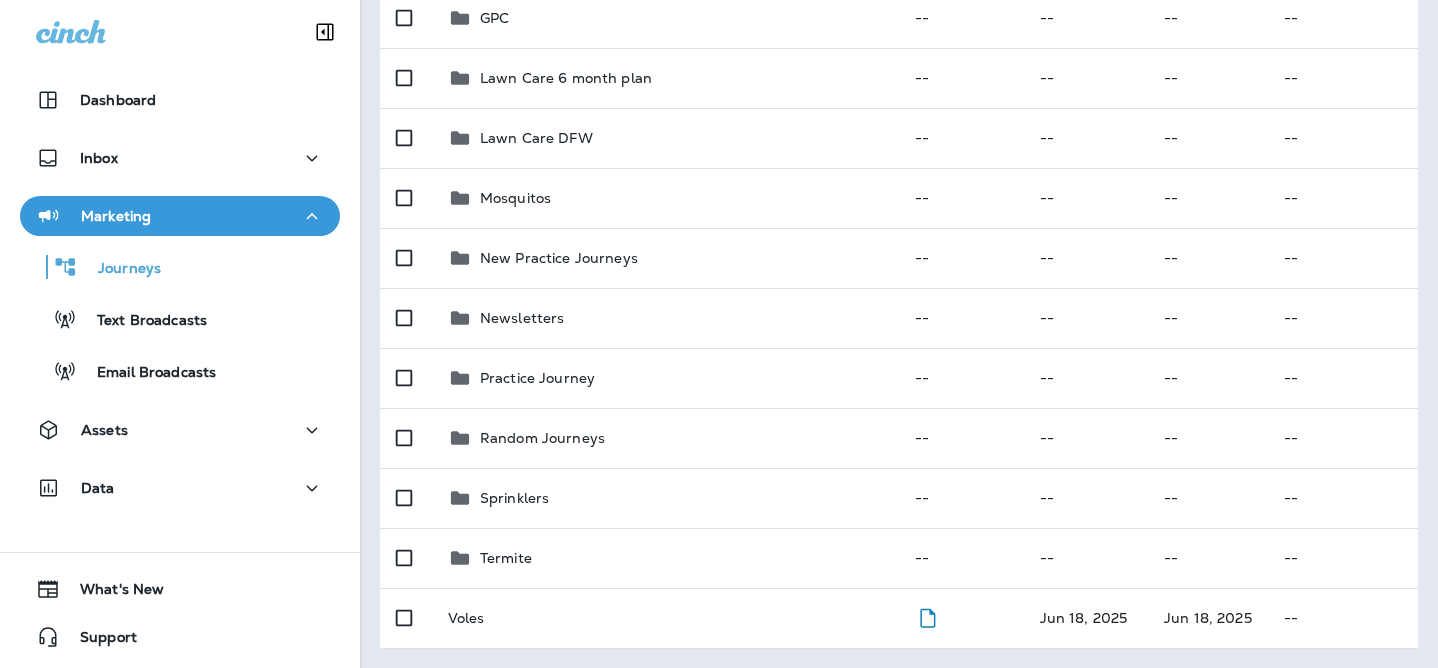 click on "Marketing" at bounding box center [180, 216] 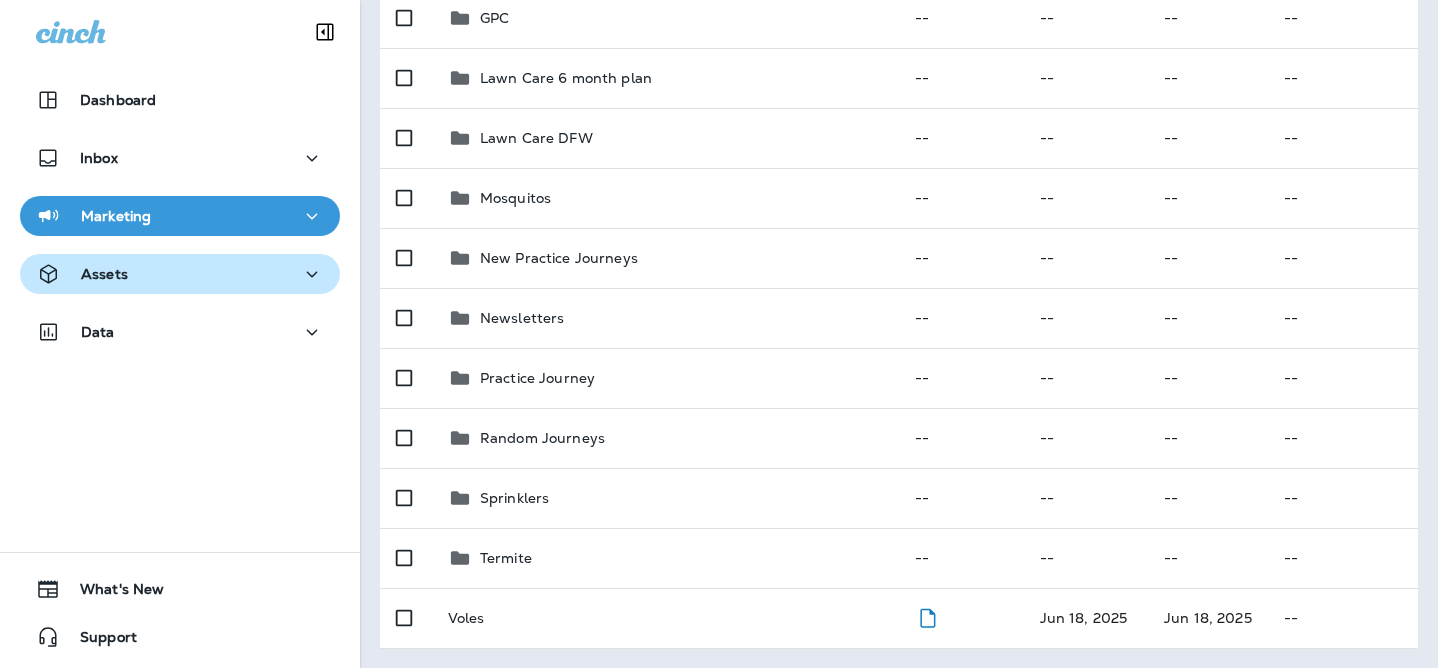 click on "Assets" at bounding box center [180, 274] 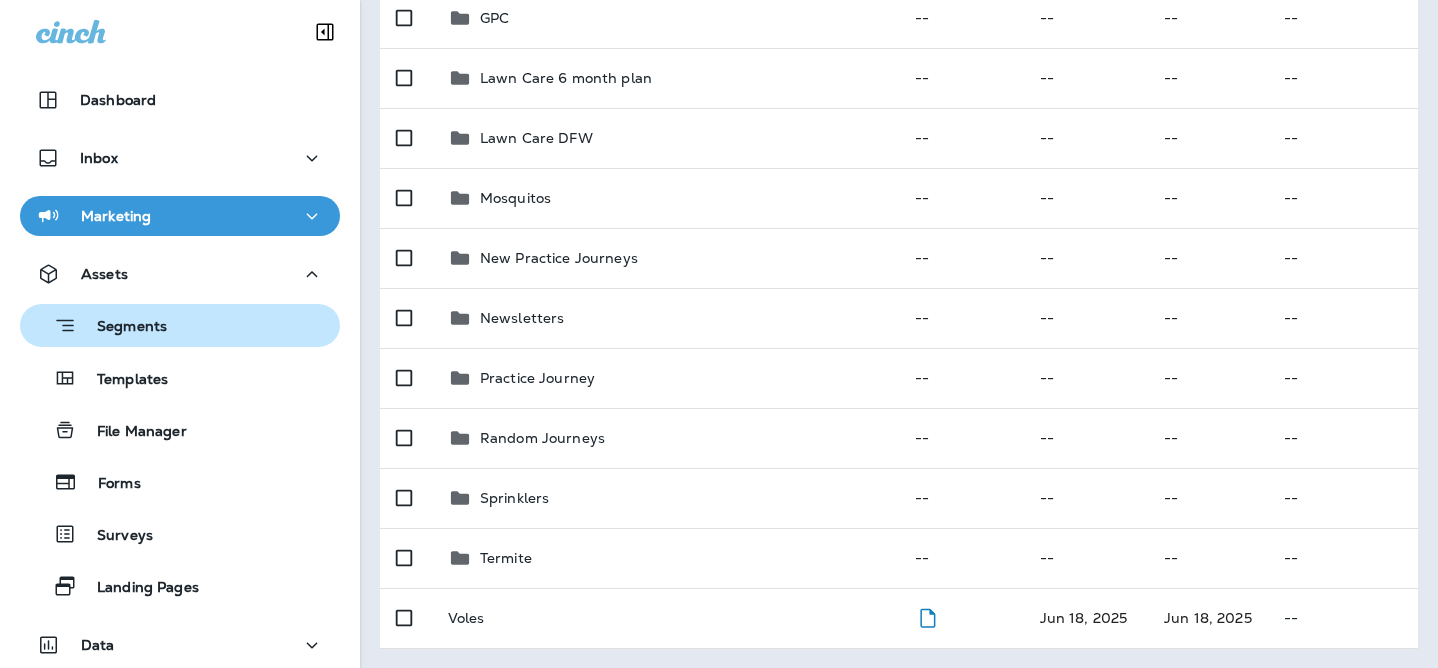 click on "Segments" at bounding box center [180, 325] 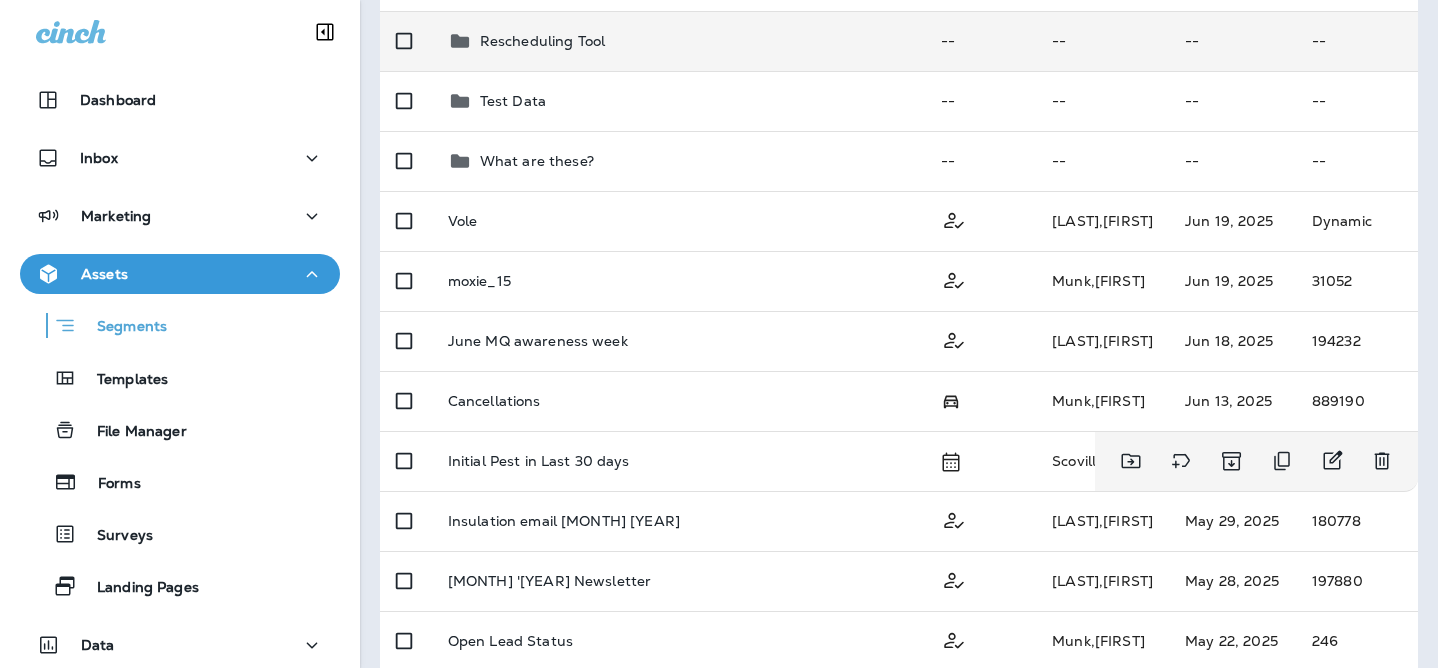 scroll, scrollTop: 400, scrollLeft: 0, axis: vertical 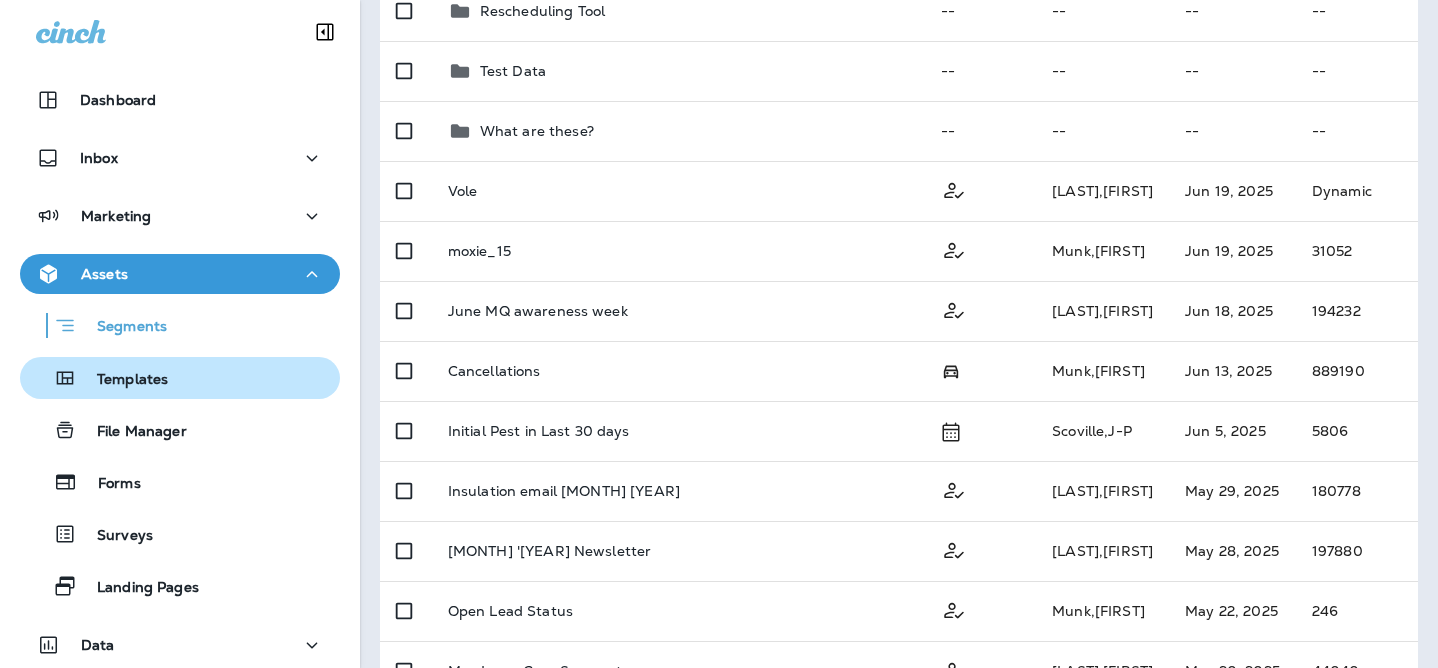 click on "Templates" at bounding box center (180, 378) 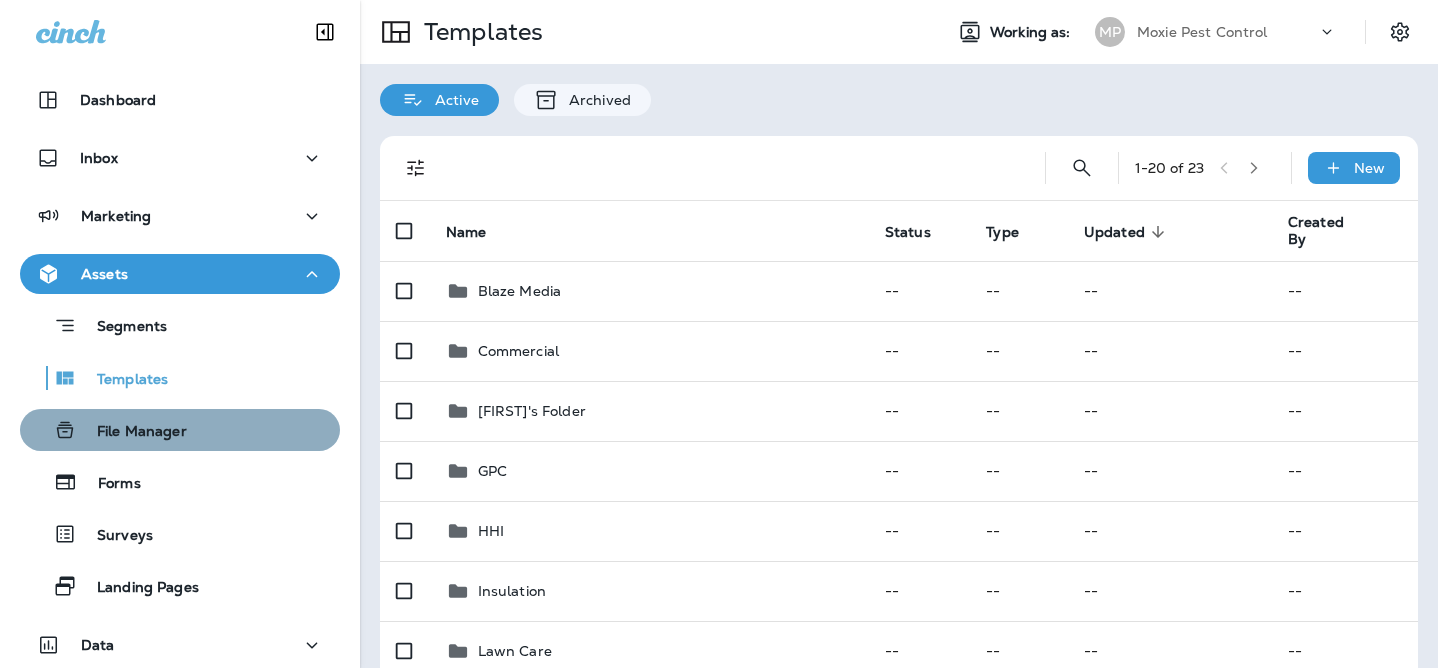 click on "File Manager" at bounding box center [180, 430] 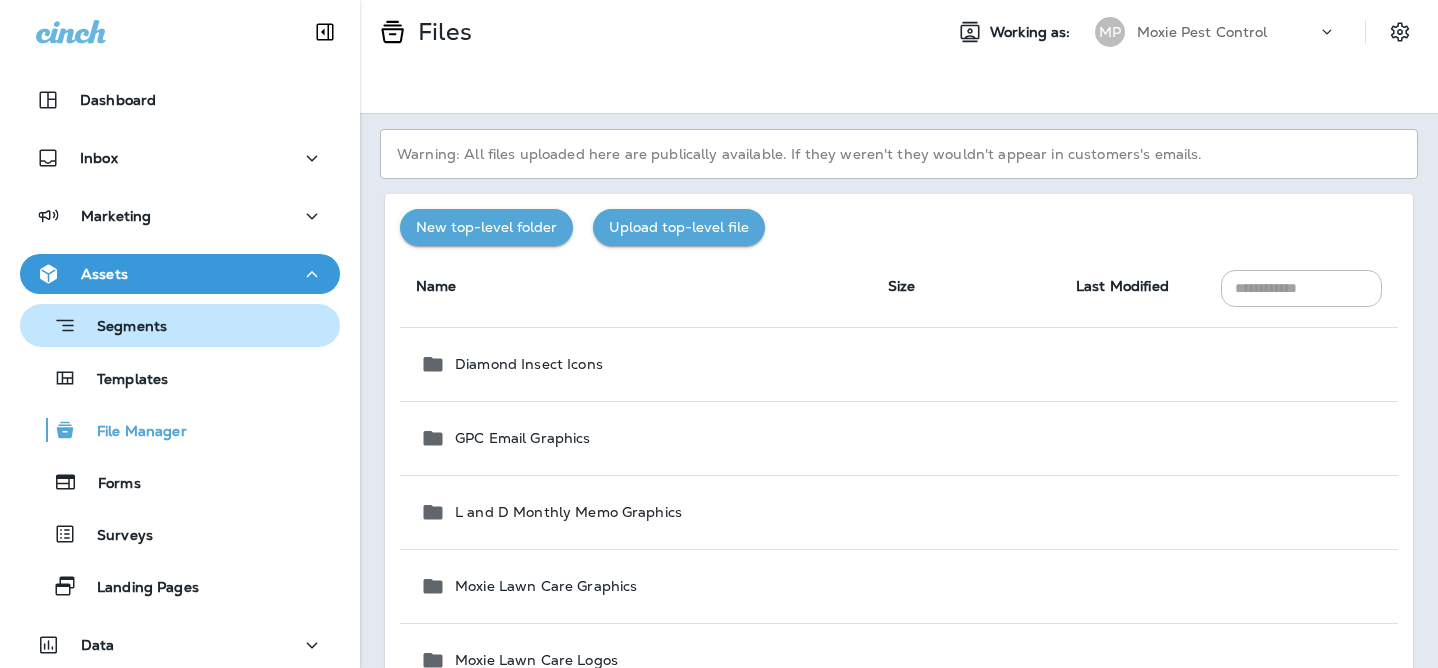 click on "Segments" at bounding box center (180, 325) 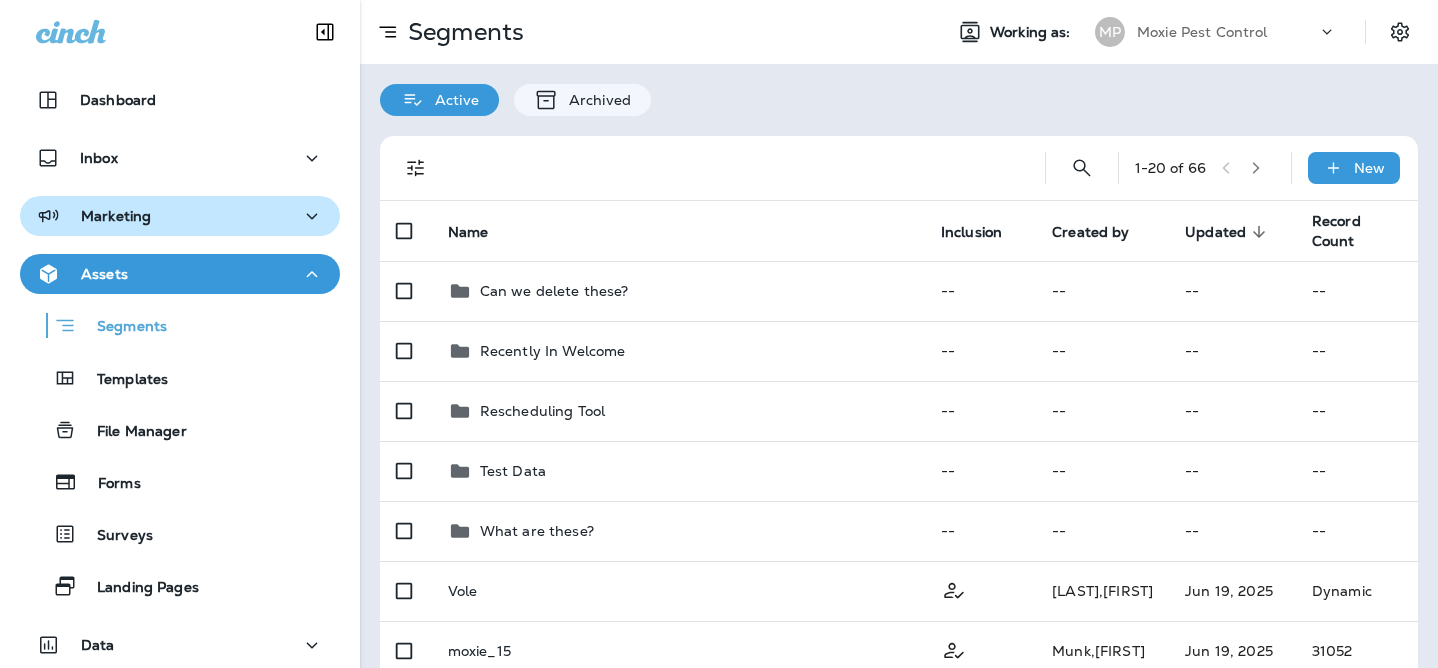click on "Marketing" at bounding box center (180, 216) 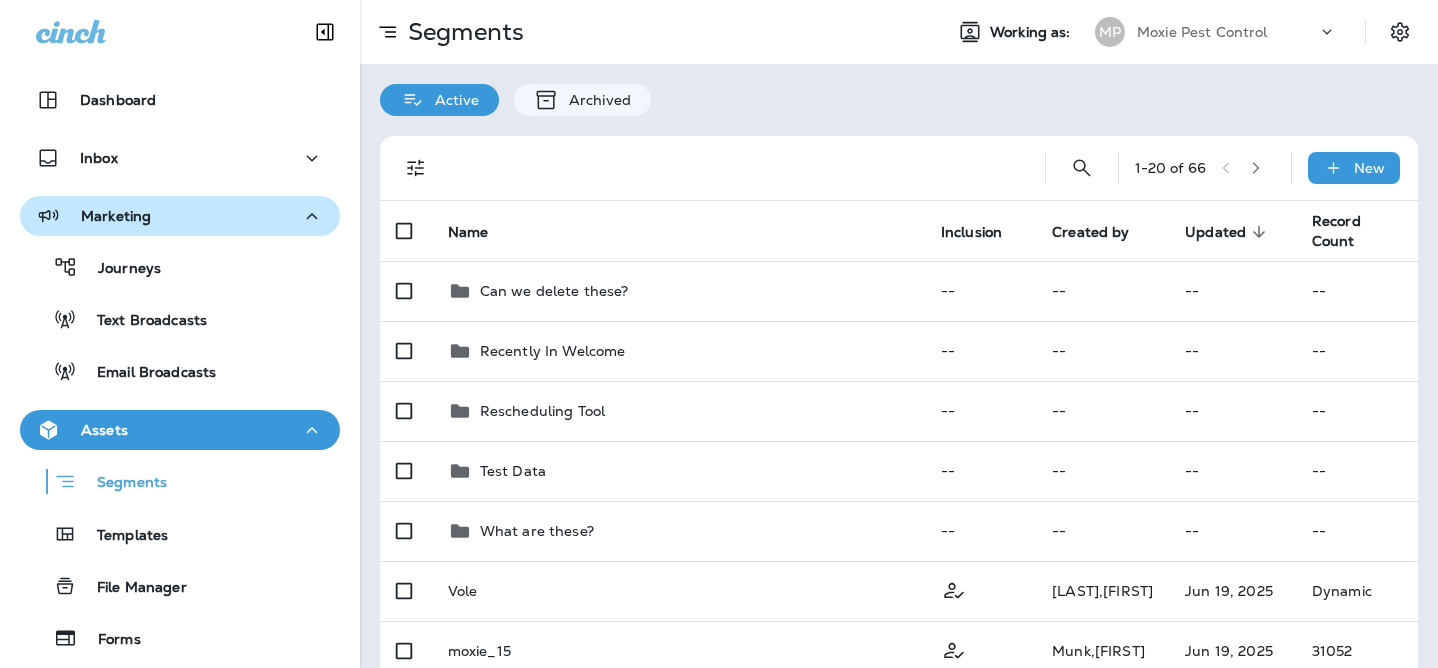 click on "Marketing" at bounding box center (180, 216) 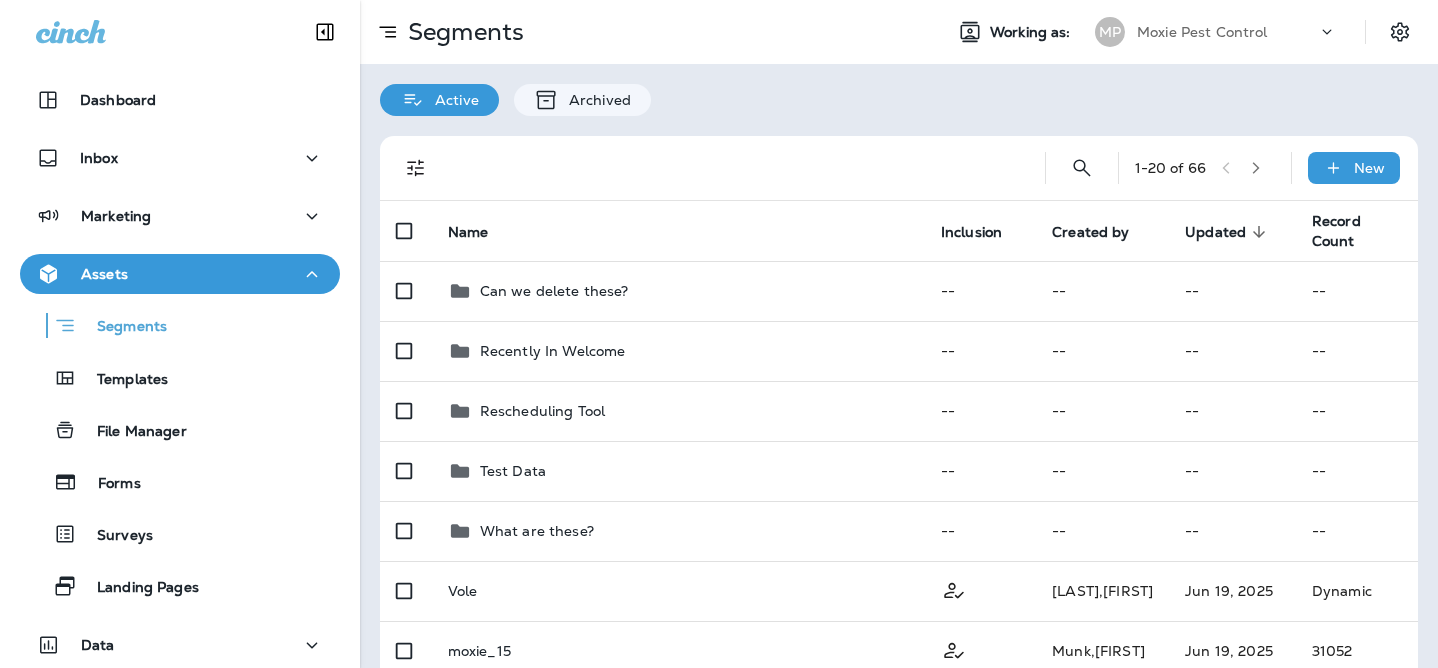 click on "Segments Templates File Manager Forms Surveys Landing Pages" at bounding box center [180, 450] 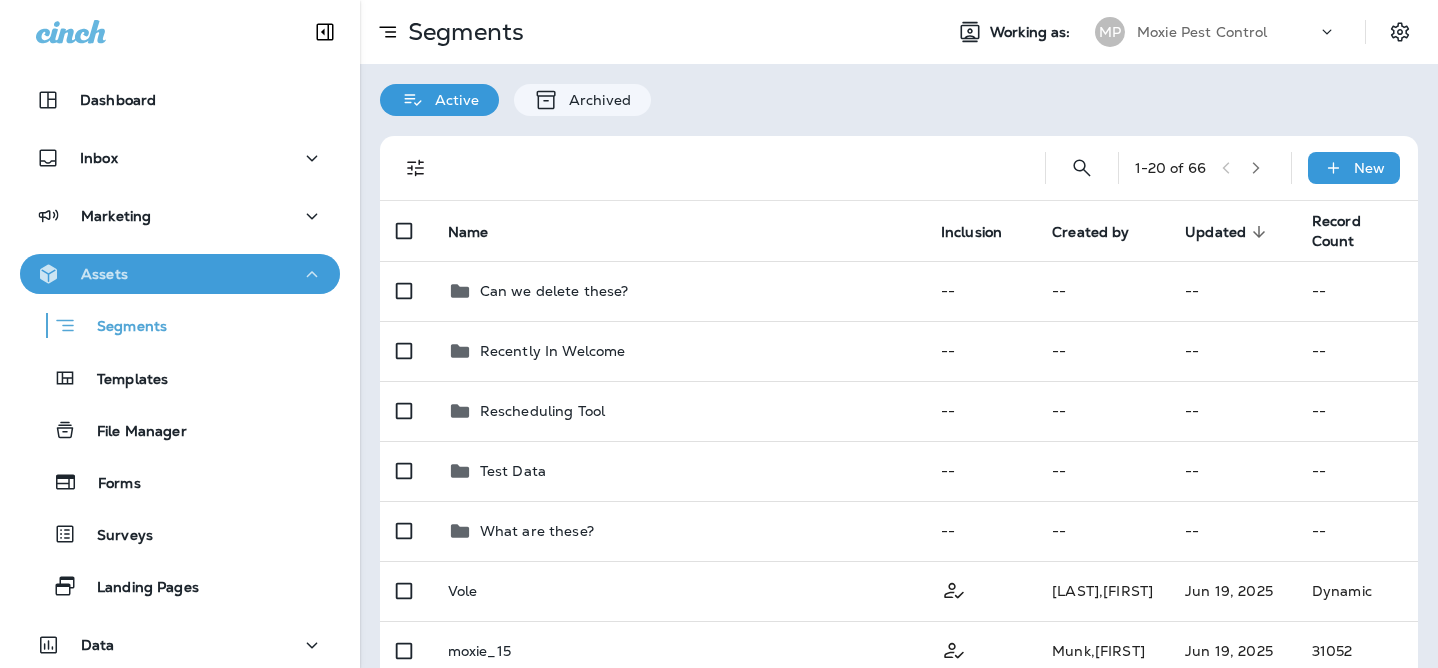 click on "Assets" at bounding box center (180, 274) 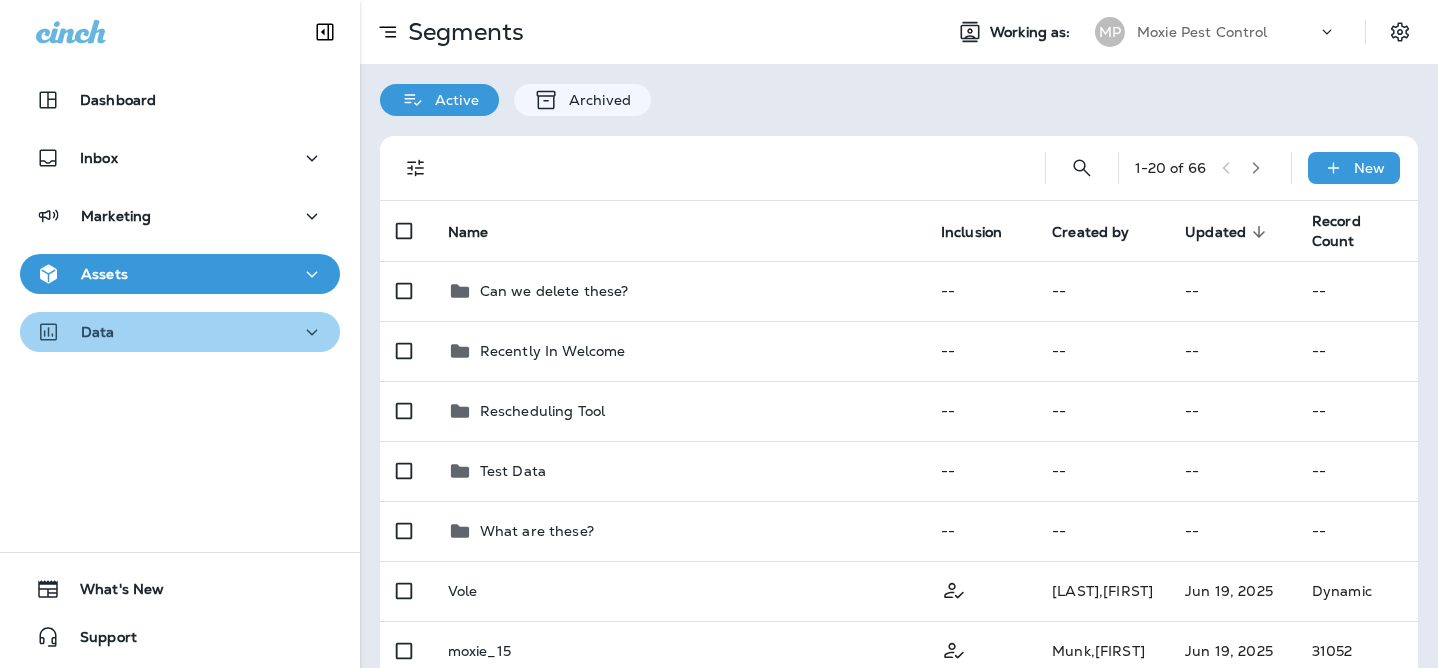click on "Data" at bounding box center (180, 332) 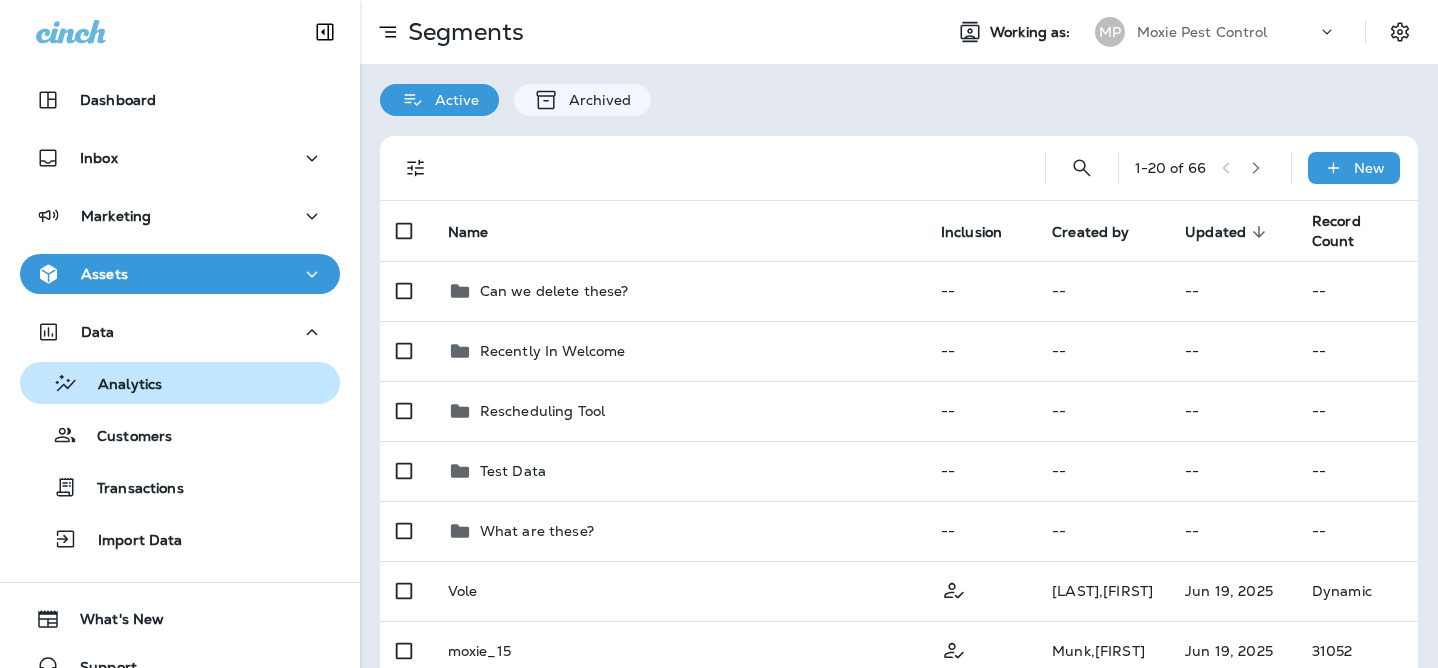 click on "Analytics" at bounding box center (180, 383) 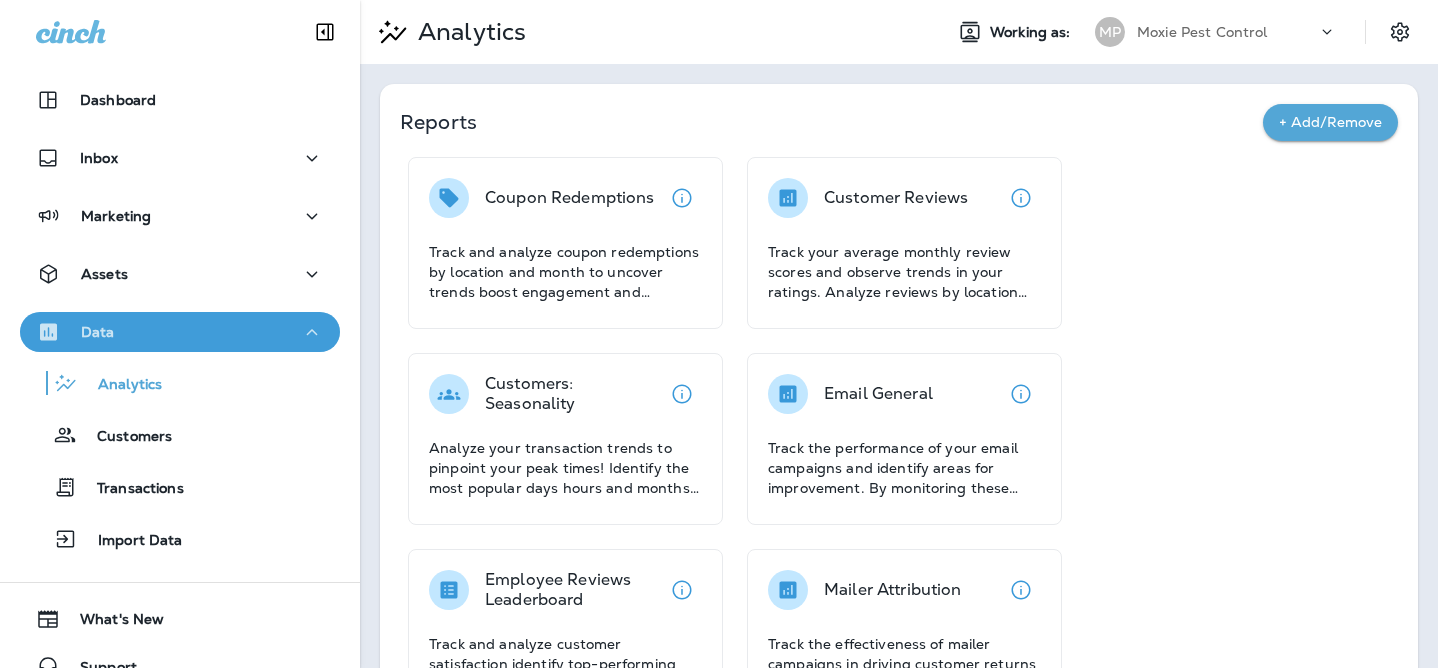 click on "Data" at bounding box center (180, 332) 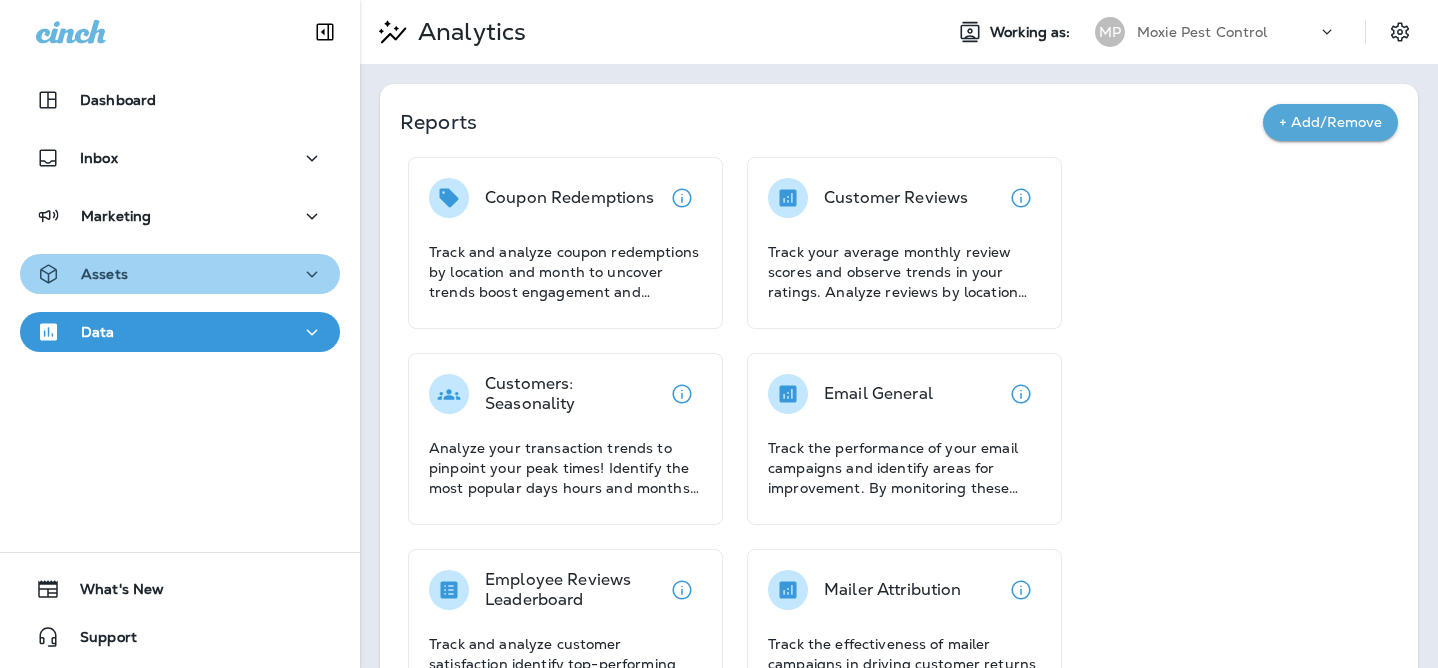 click on "Assets" at bounding box center (180, 274) 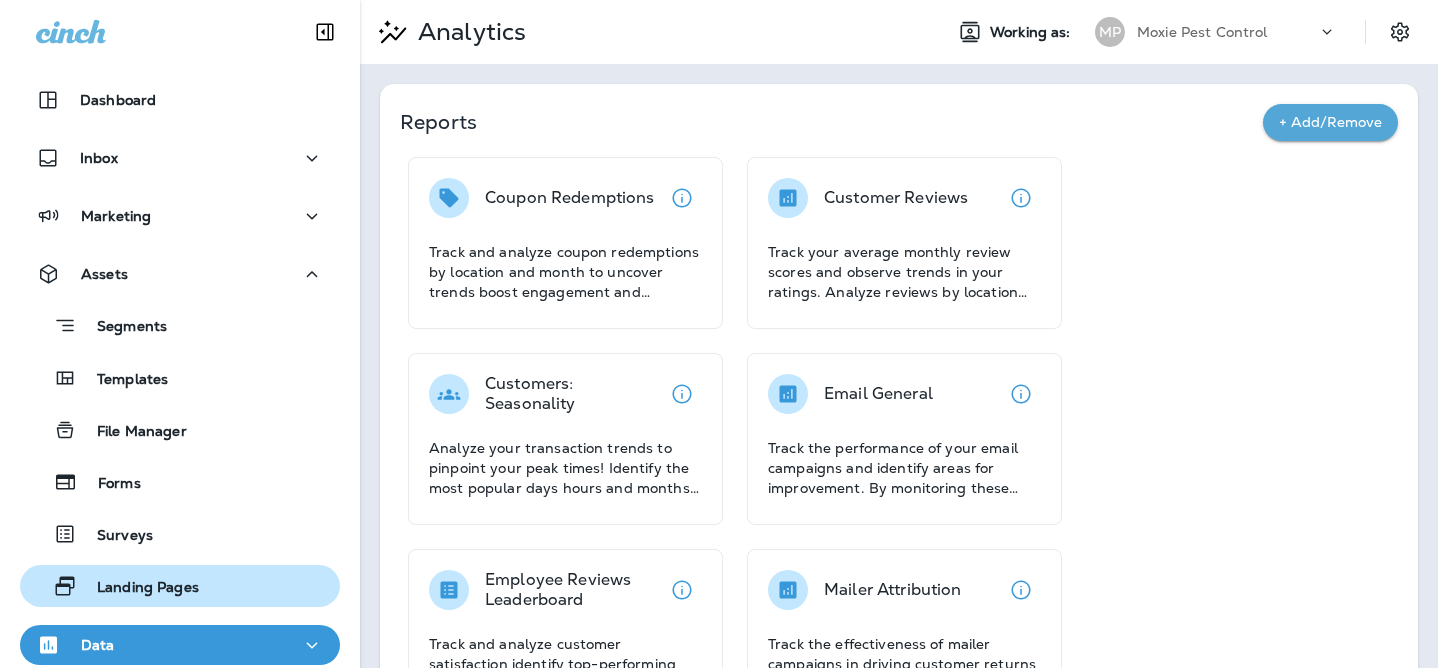 click on "Landing Pages" at bounding box center (138, 588) 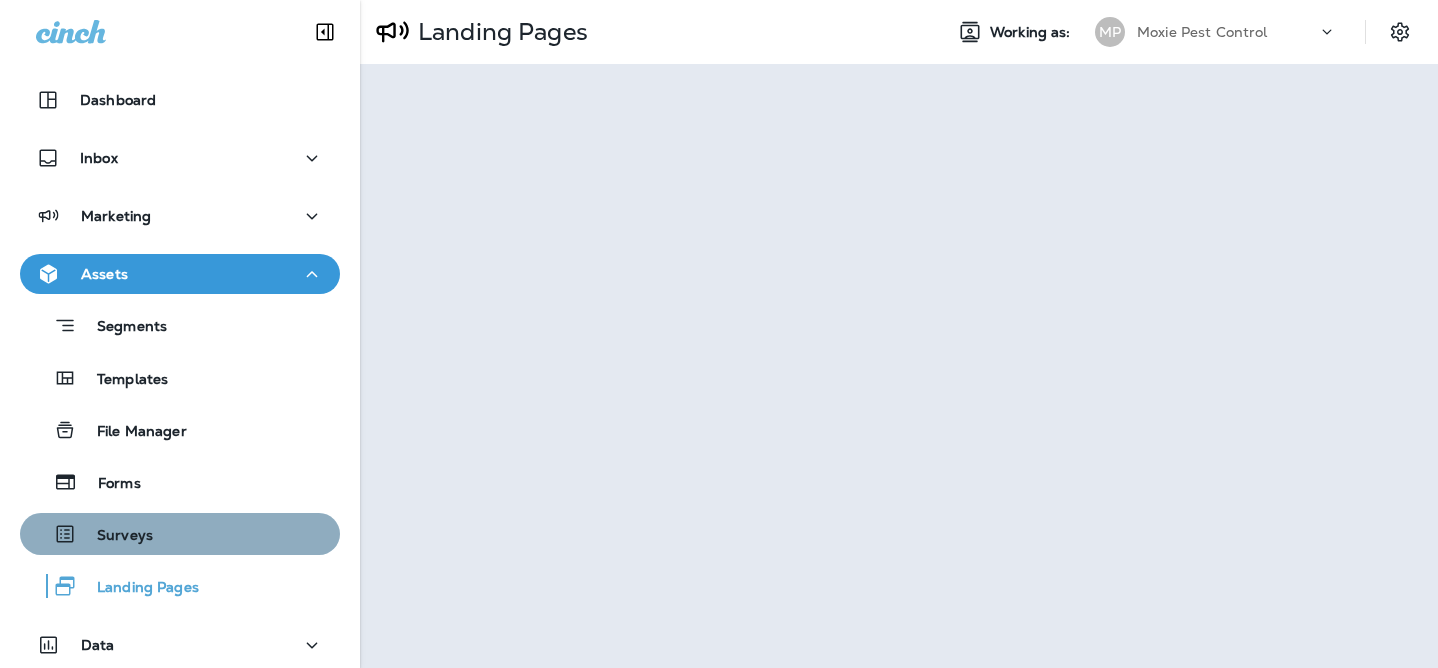 click on "Surveys" at bounding box center [180, 534] 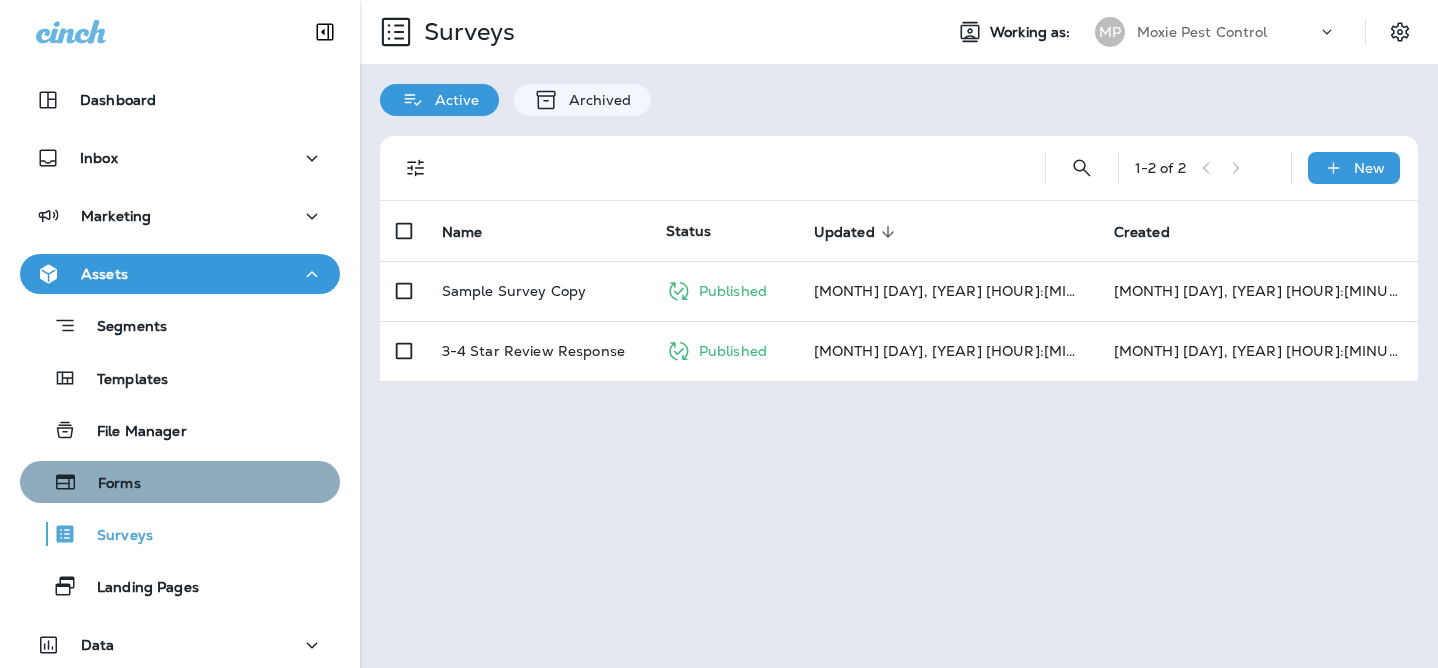 click on "Forms" at bounding box center [180, 482] 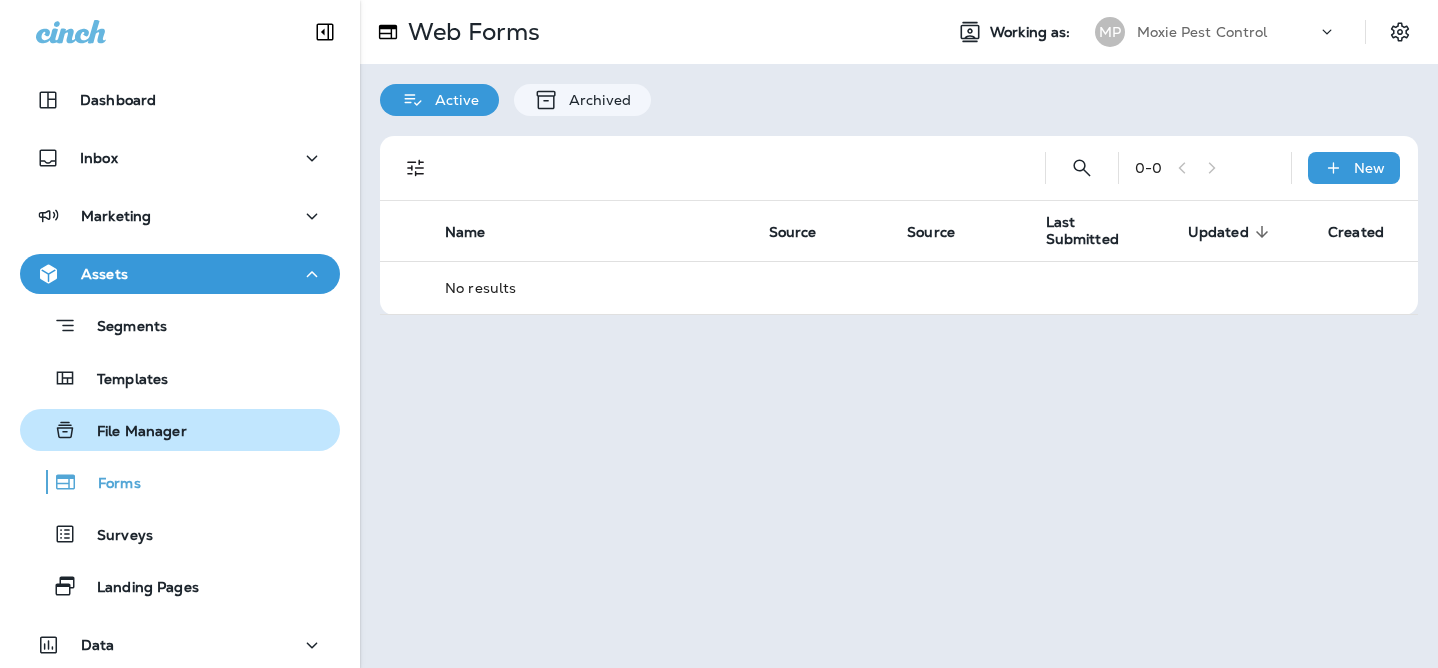 click on "File Manager" at bounding box center (180, 430) 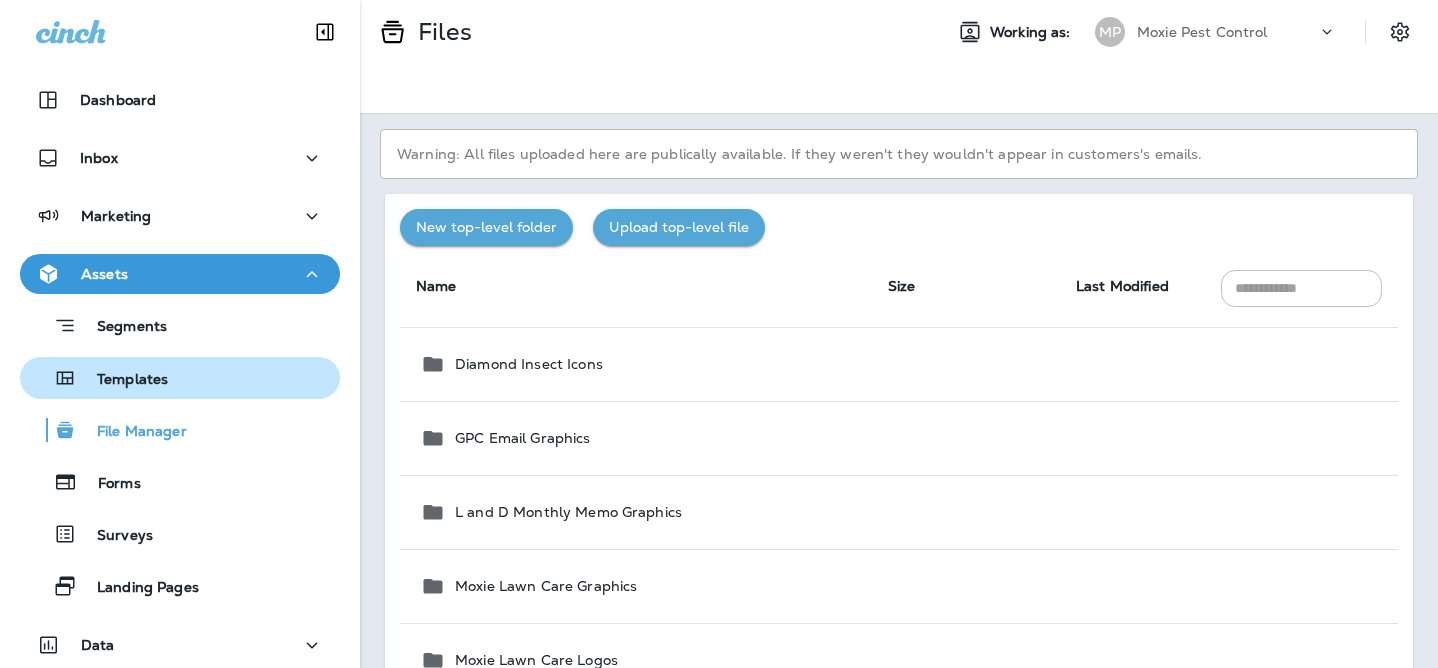 click on "Templates" at bounding box center (180, 378) 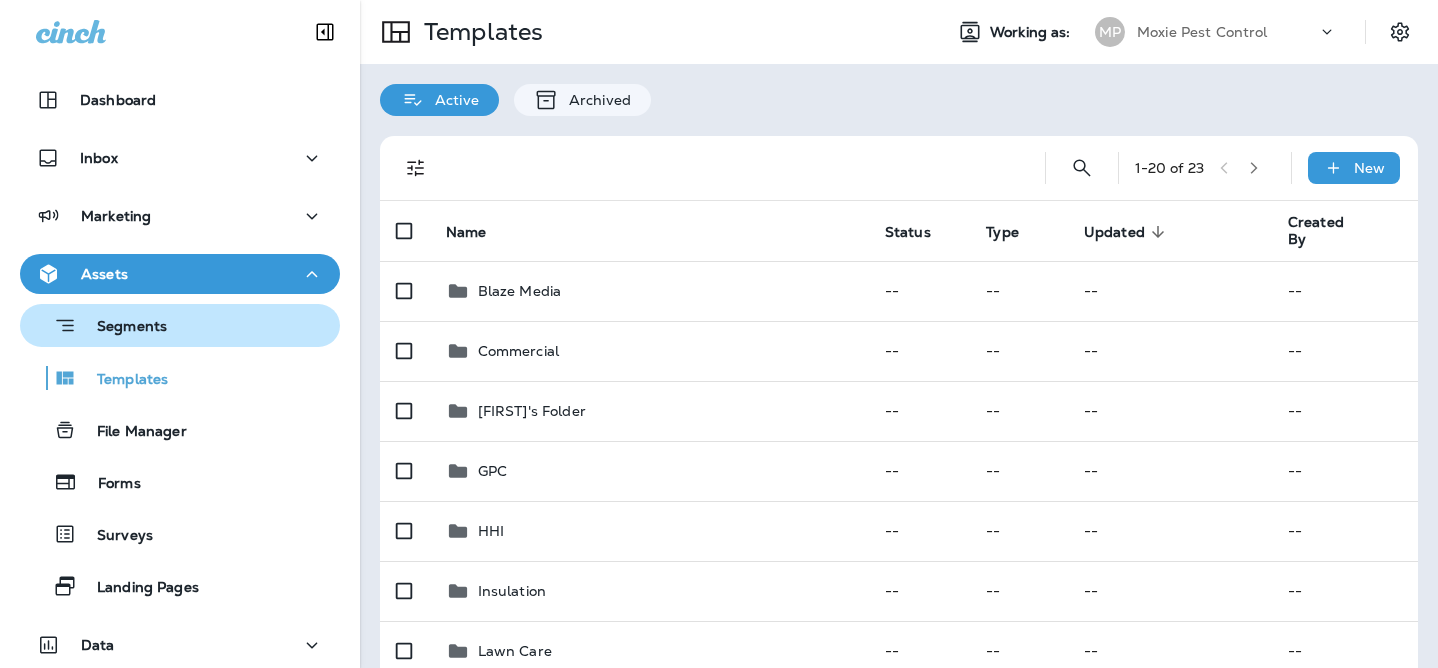 click on "Segments" at bounding box center (180, 325) 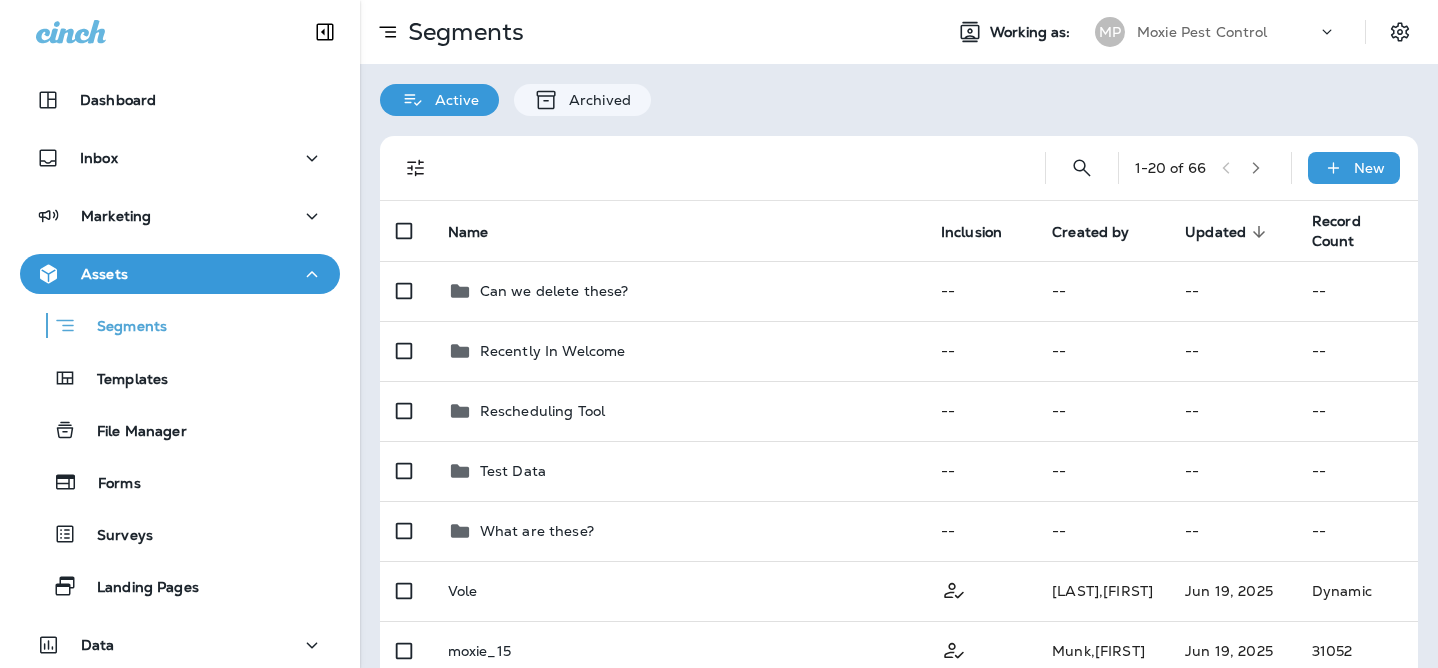 click on "Assets" at bounding box center (180, 274) 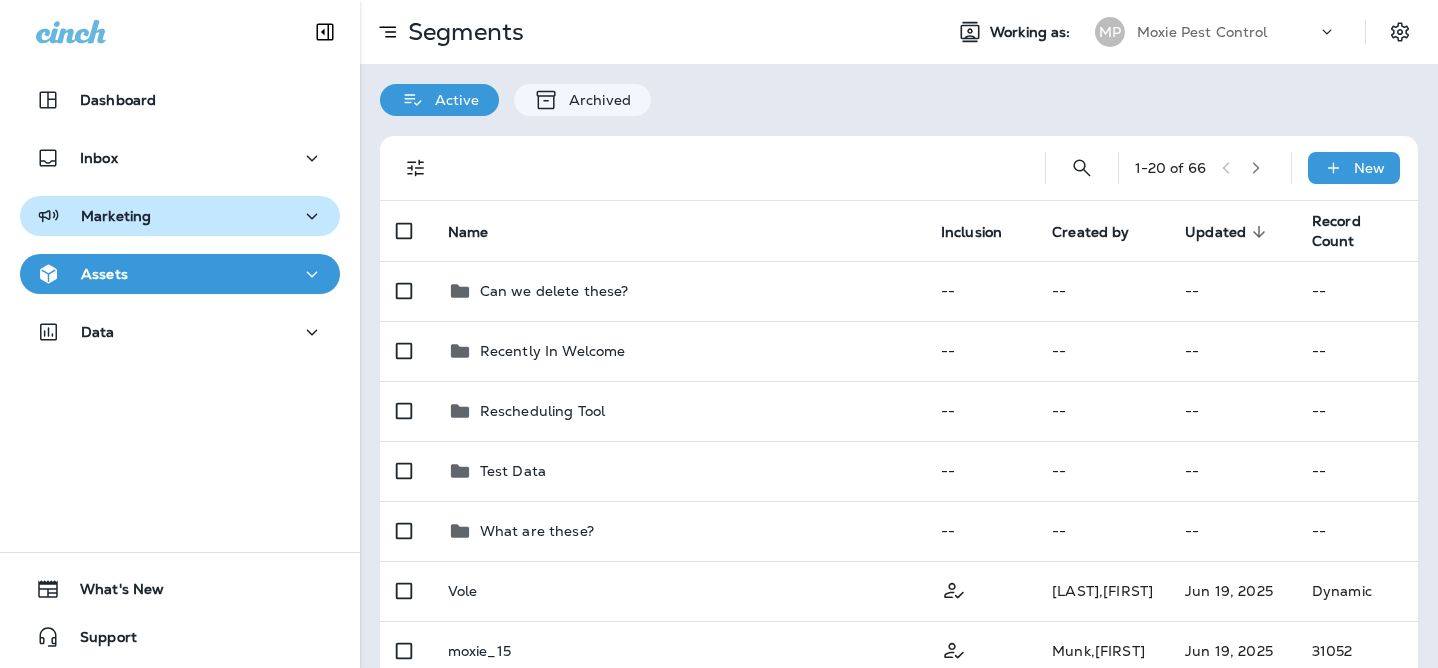 click 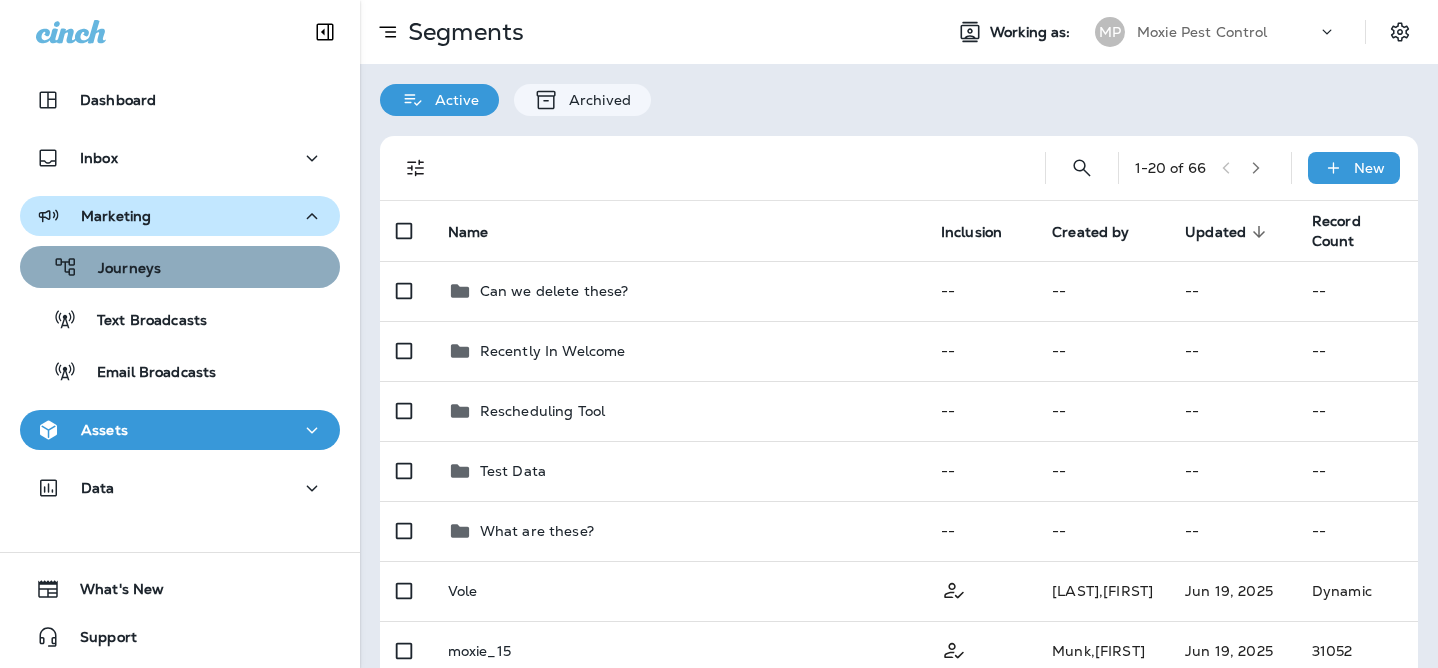 click on "Journeys" at bounding box center [180, 267] 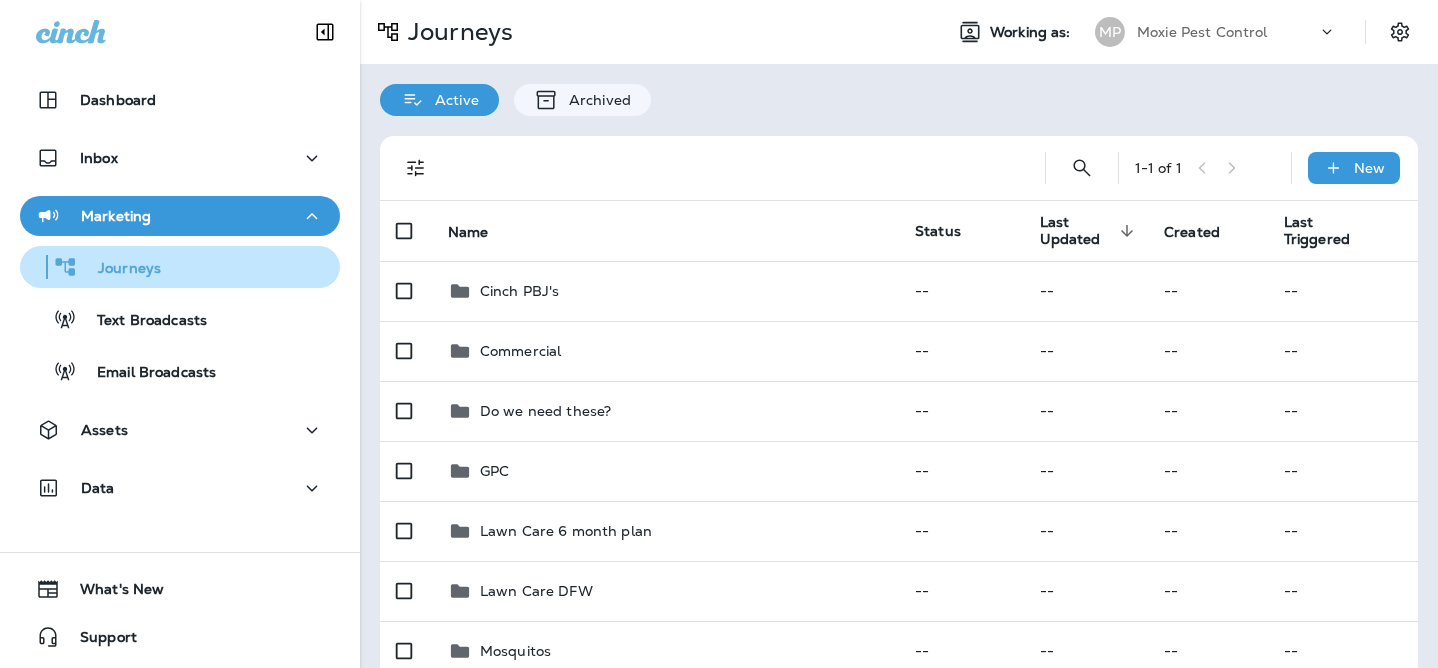 click on "Journeys" at bounding box center (180, 267) 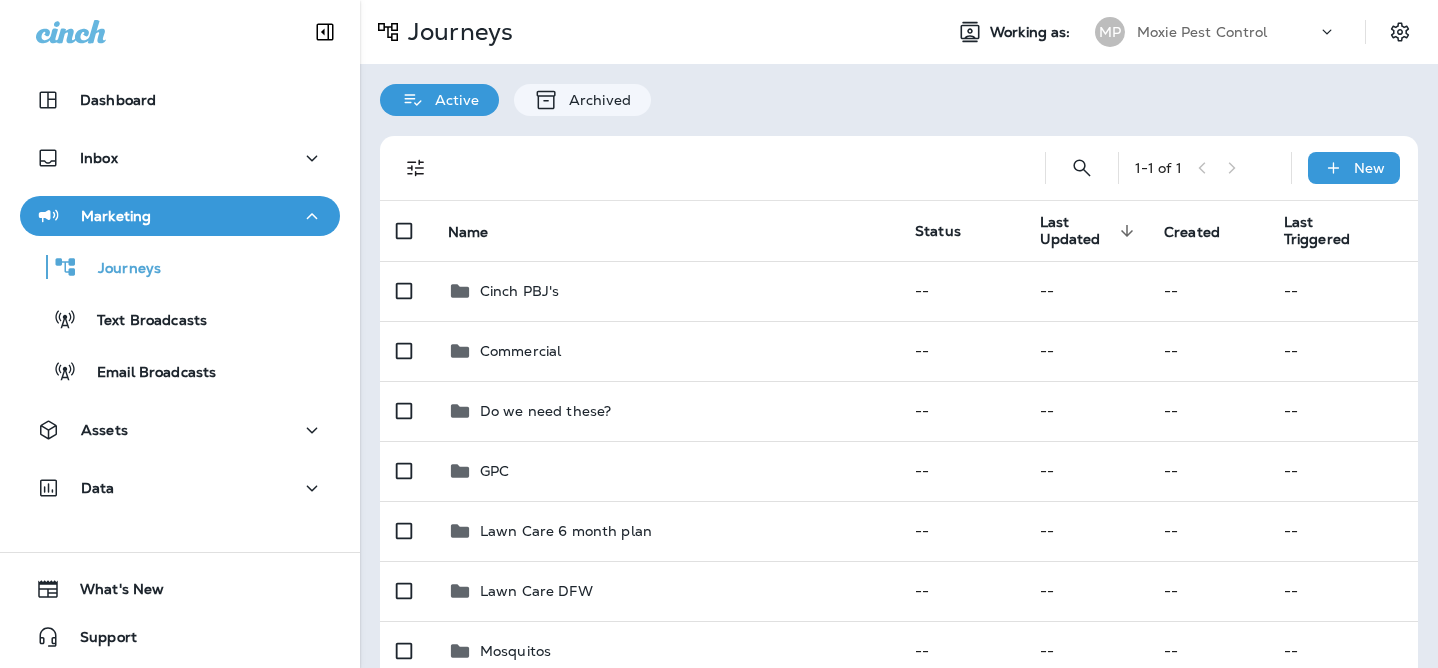 click on "Marketing" at bounding box center (180, 216) 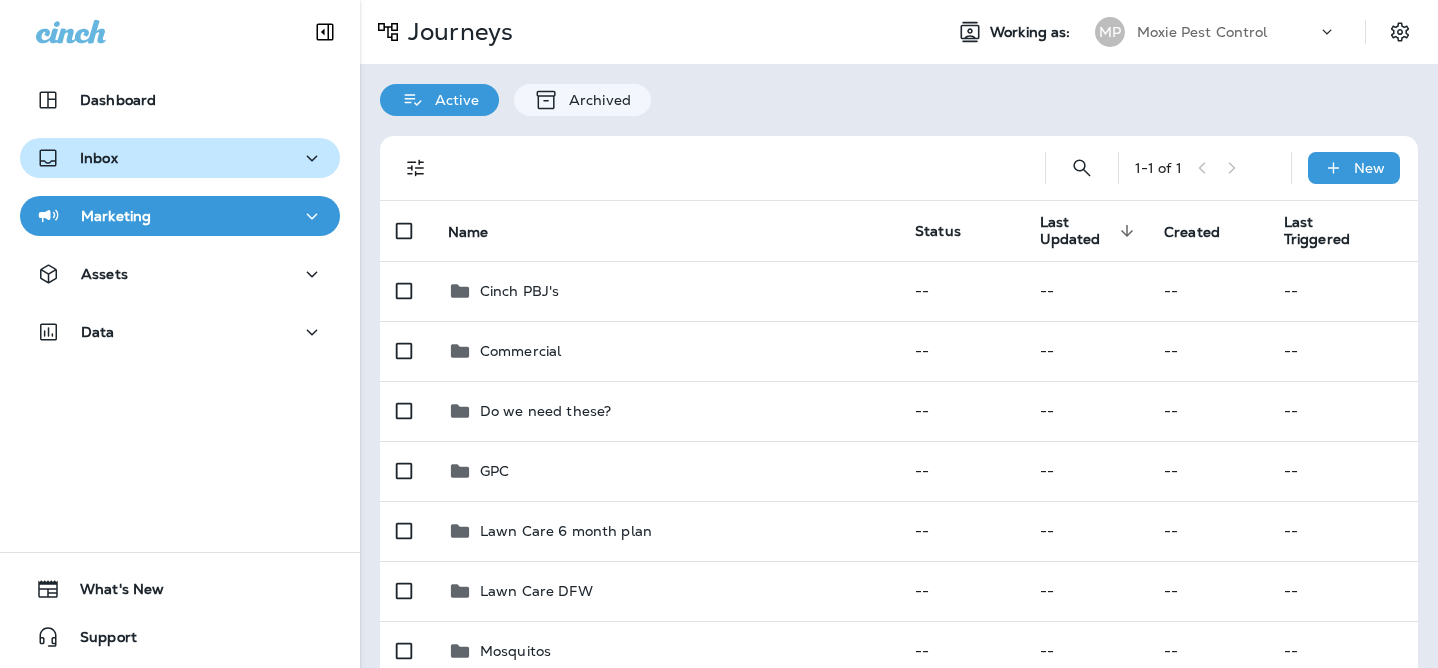 click on "Inbox" at bounding box center [180, 158] 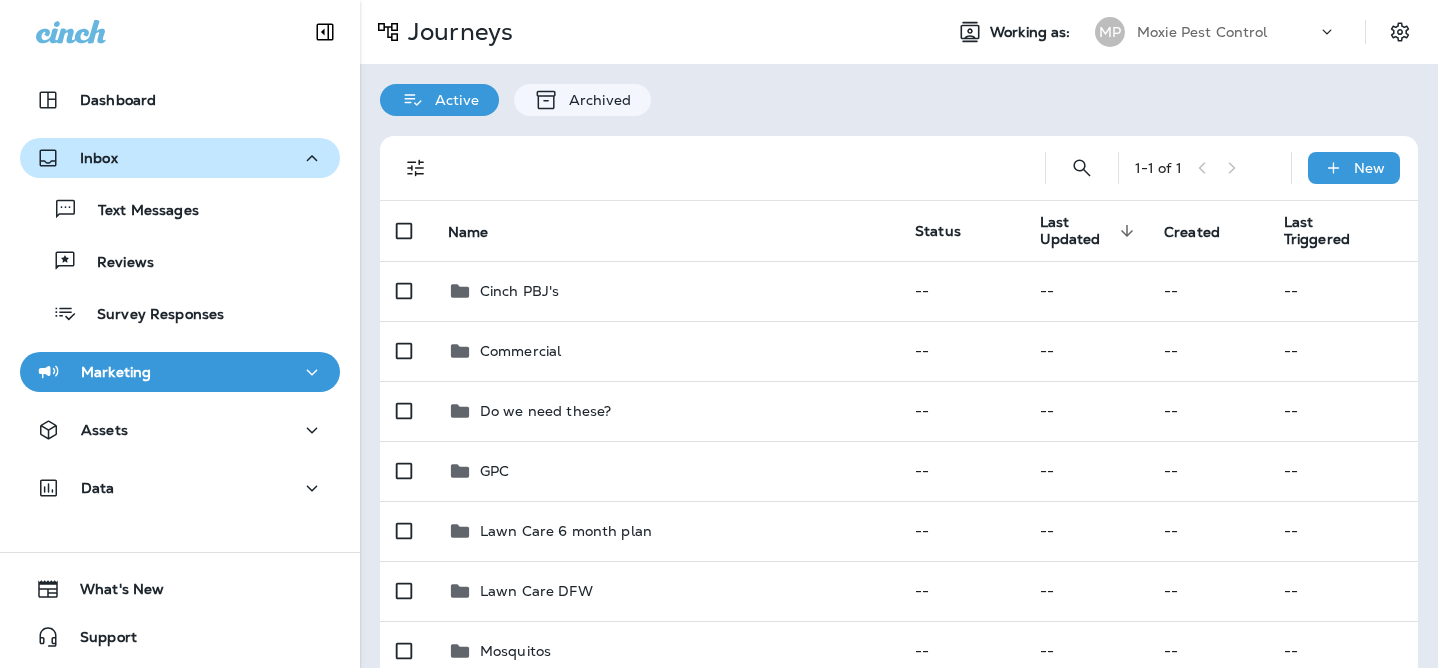 click on "Inbox" at bounding box center (180, 158) 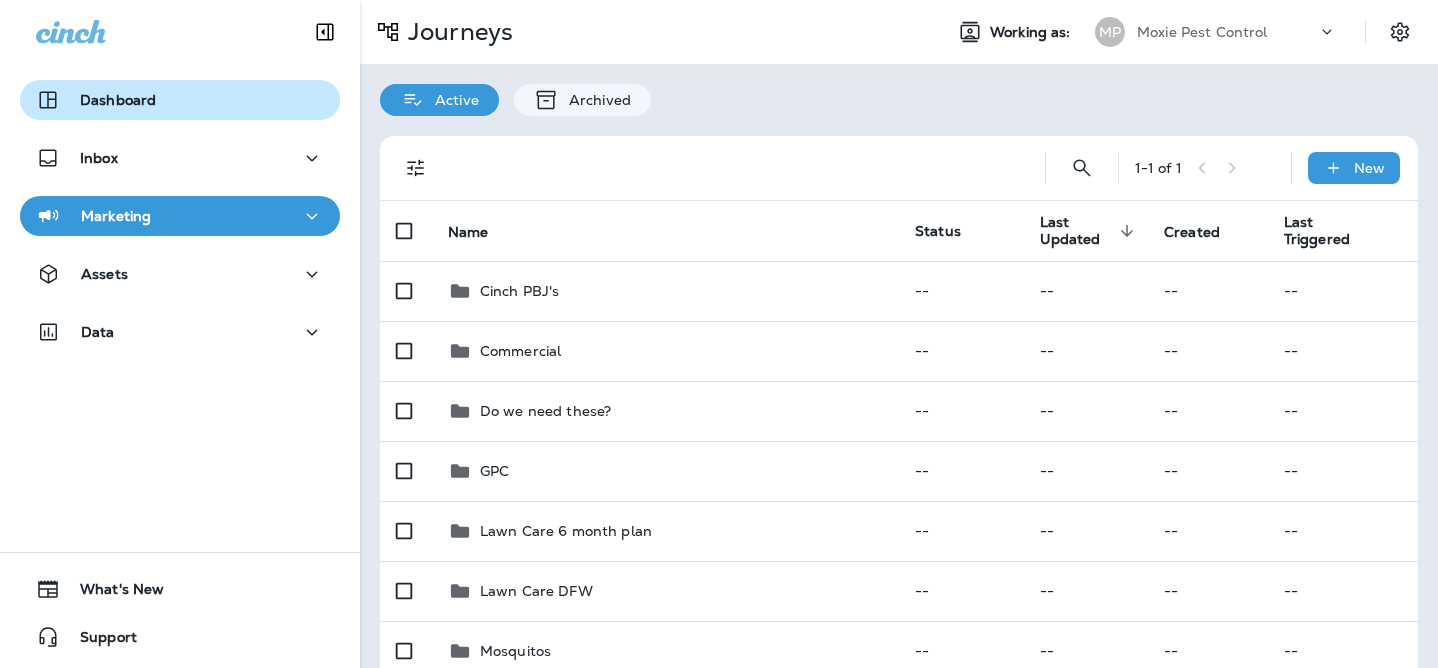 click on "Dashboard" at bounding box center (180, 100) 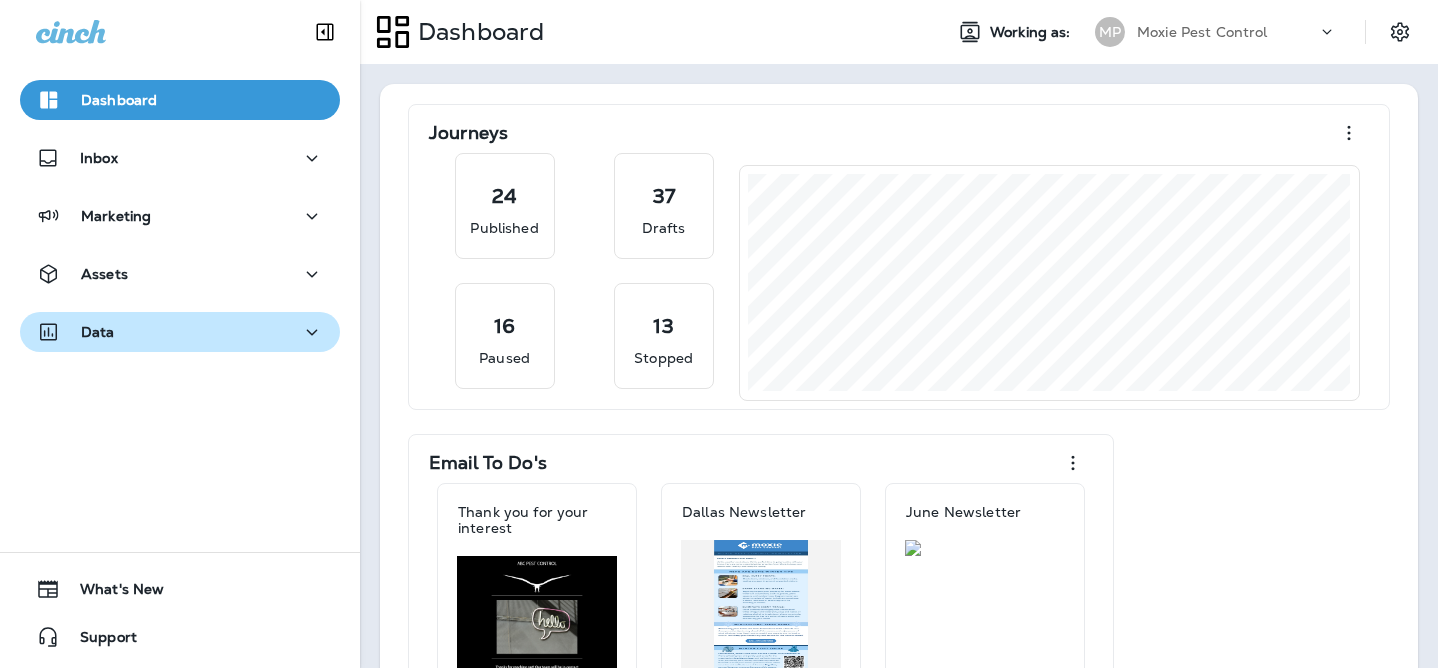 click on "Data" at bounding box center (180, 332) 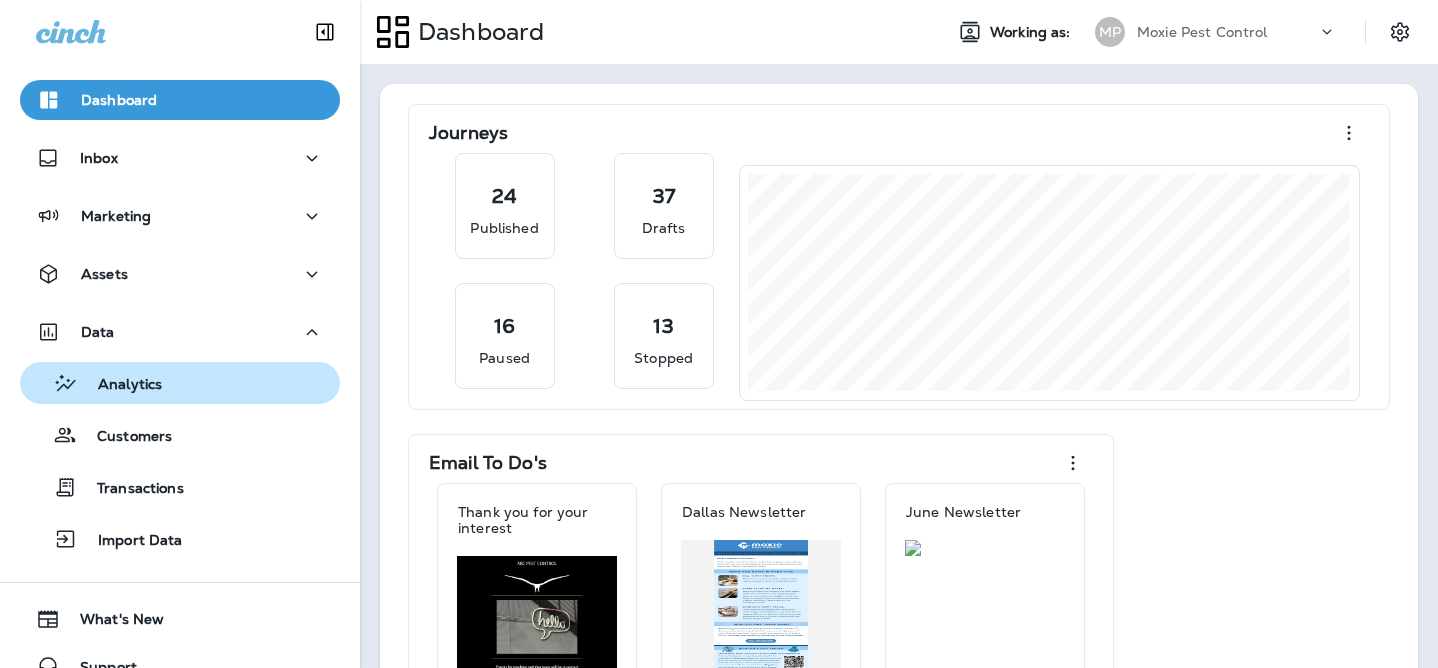 click on "Analytics" at bounding box center [180, 383] 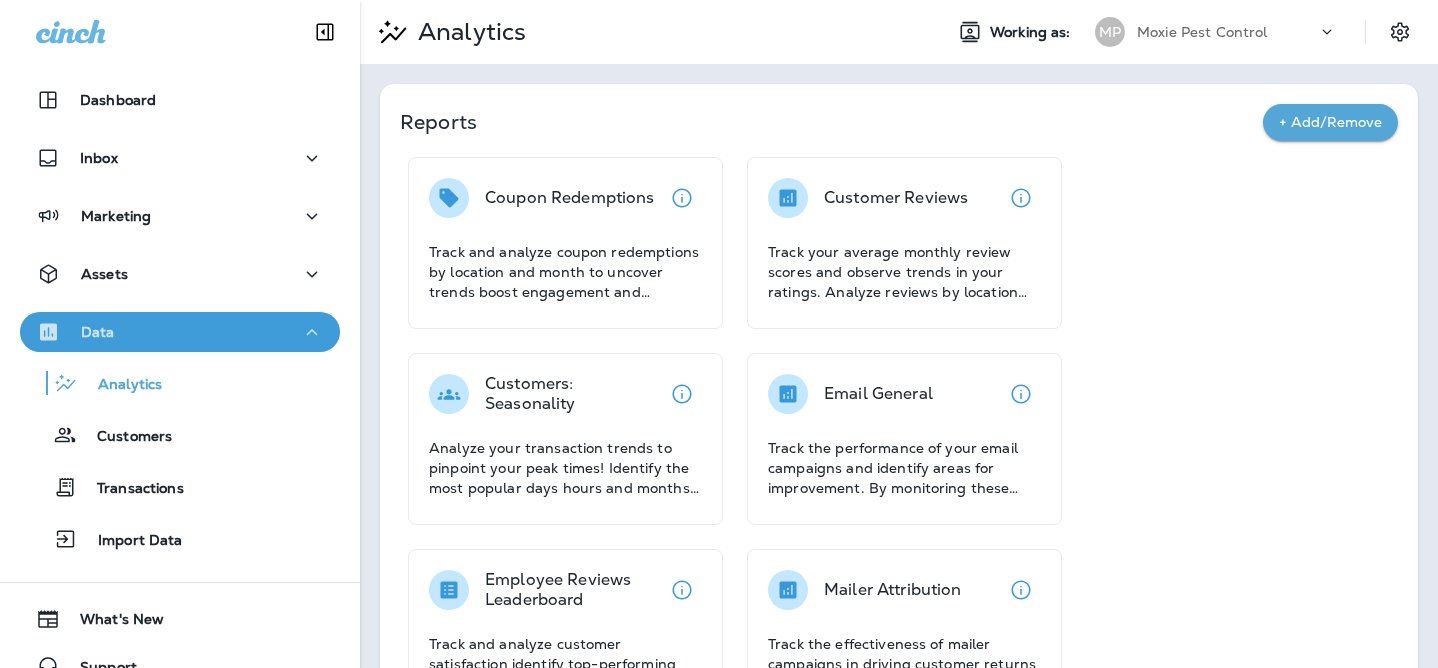 click on "Data" at bounding box center [180, 332] 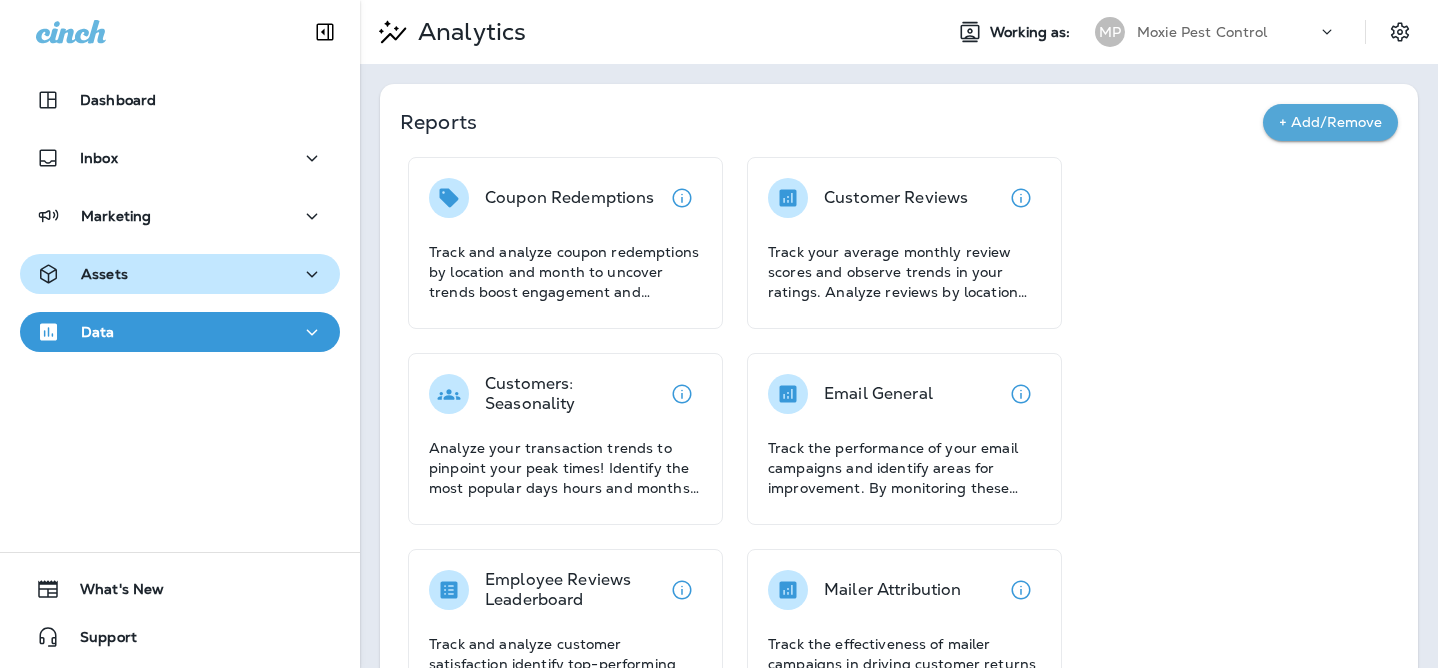 click on "Assets" at bounding box center (180, 274) 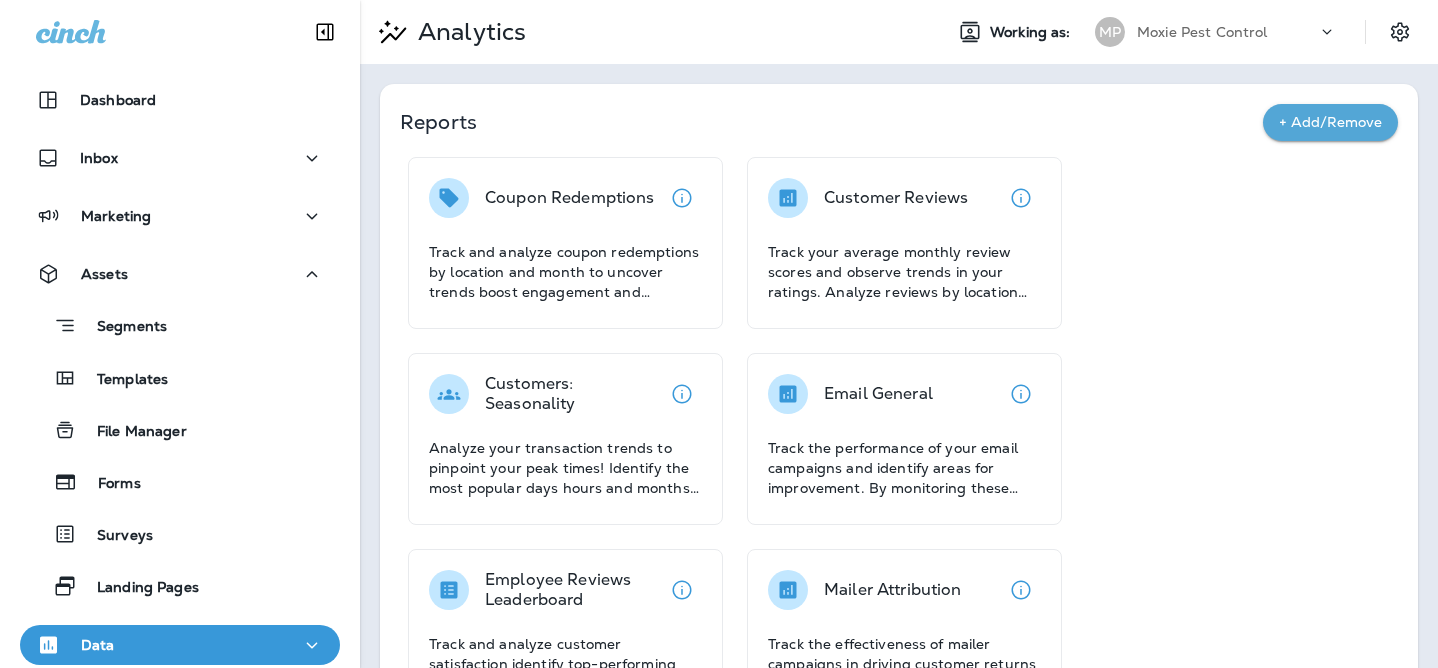 click on "Segments Templates File Manager Forms Surveys Landing Pages" at bounding box center [180, 450] 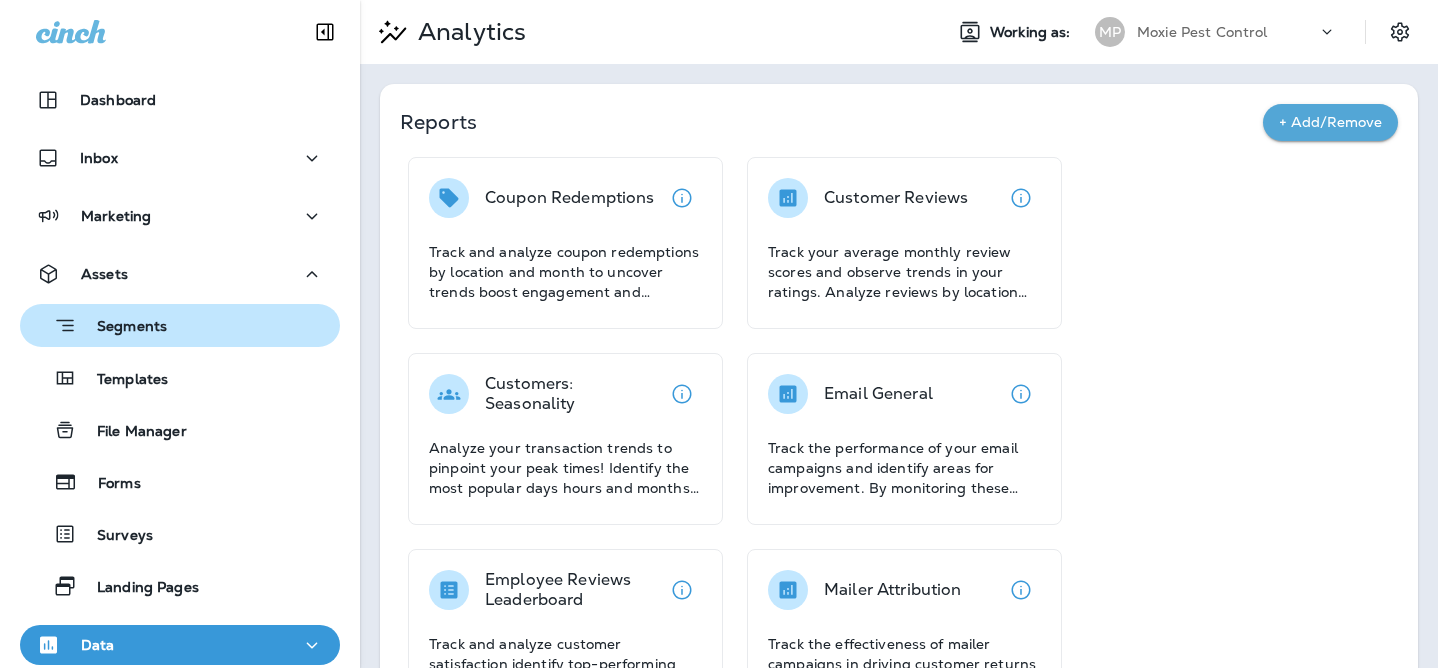 click on "Segments" at bounding box center (180, 325) 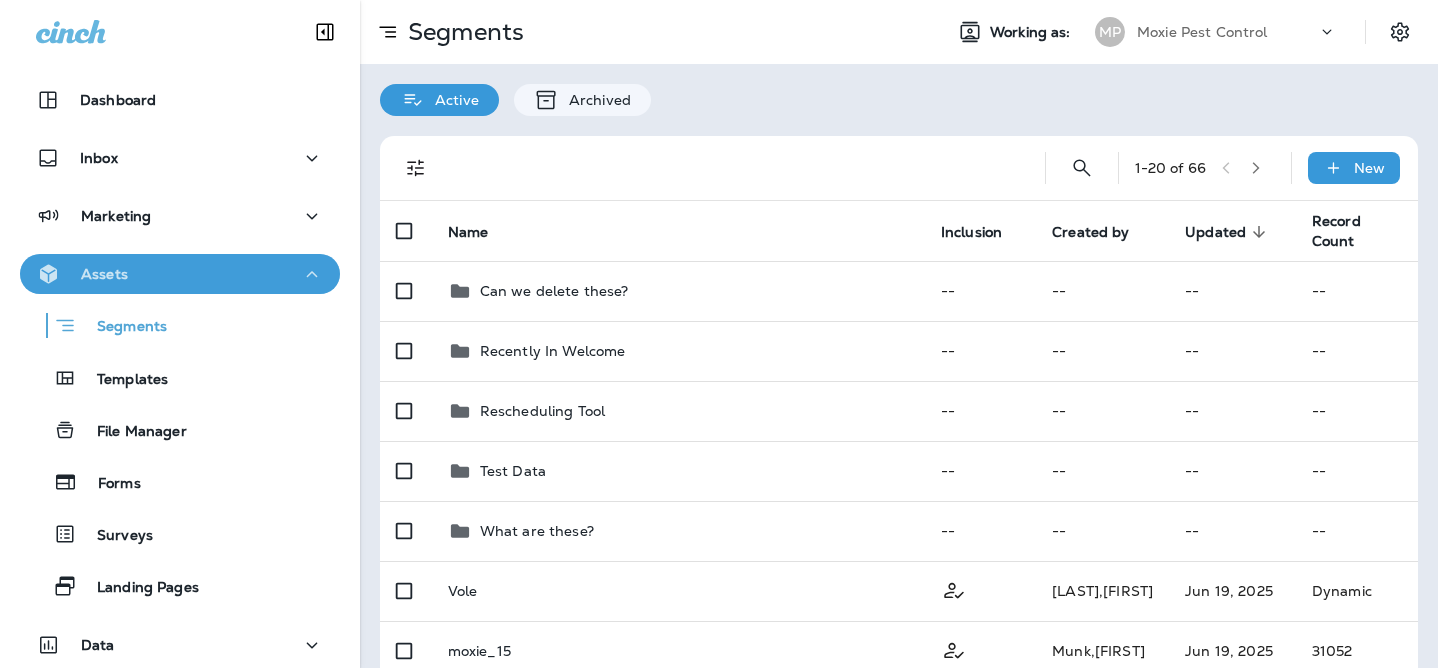 click on "Assets" at bounding box center [180, 274] 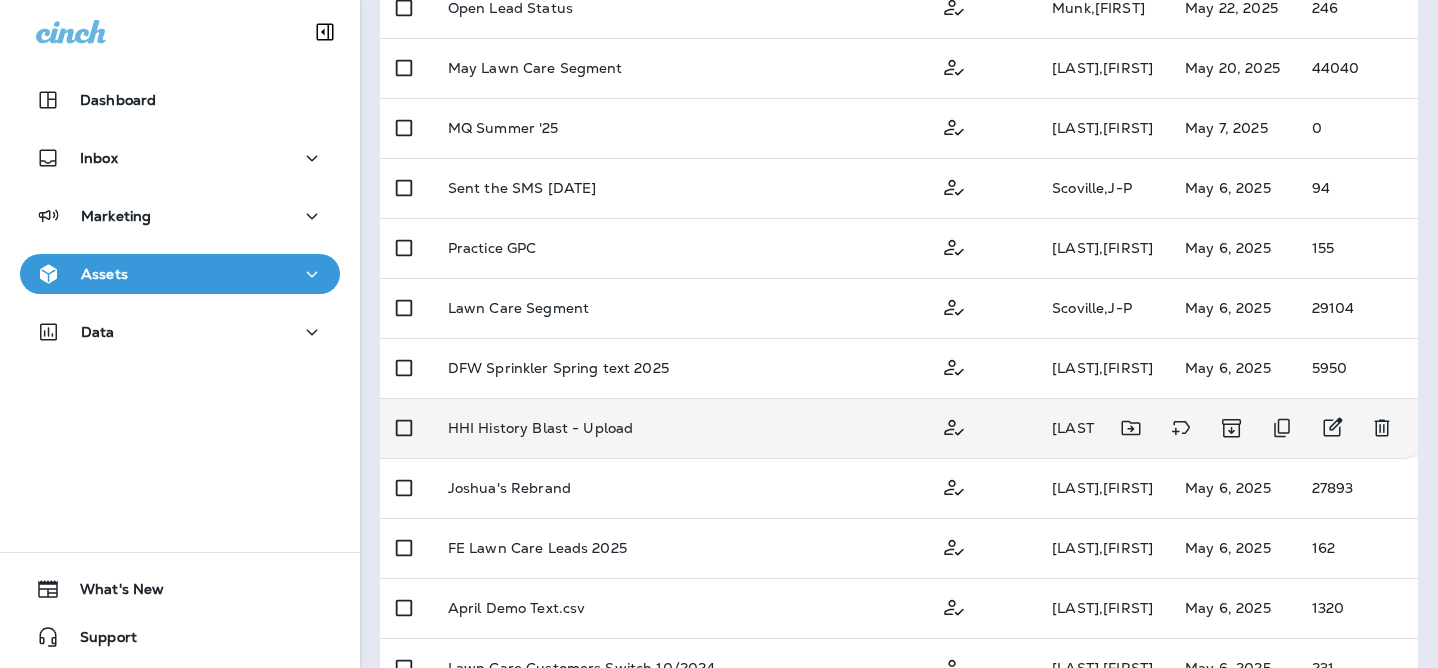 scroll, scrollTop: 989, scrollLeft: 0, axis: vertical 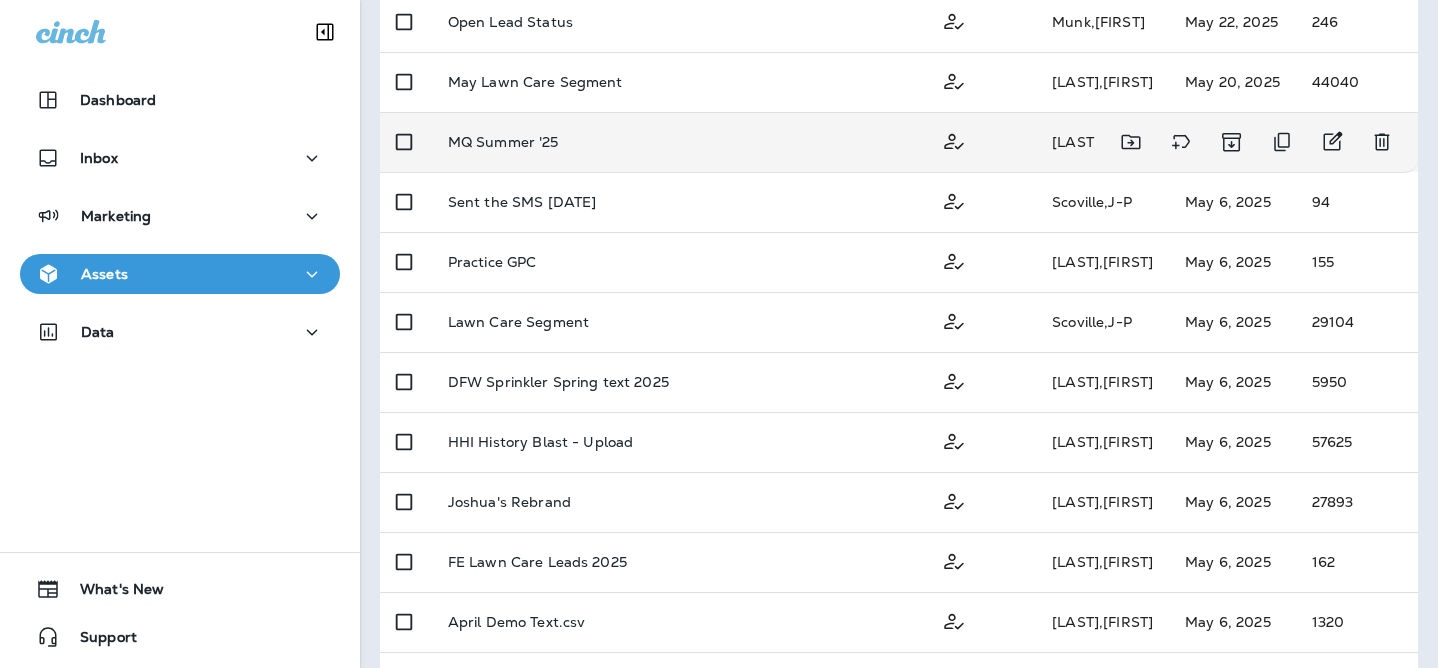 click on "MQ Summer '25" at bounding box center [678, 142] 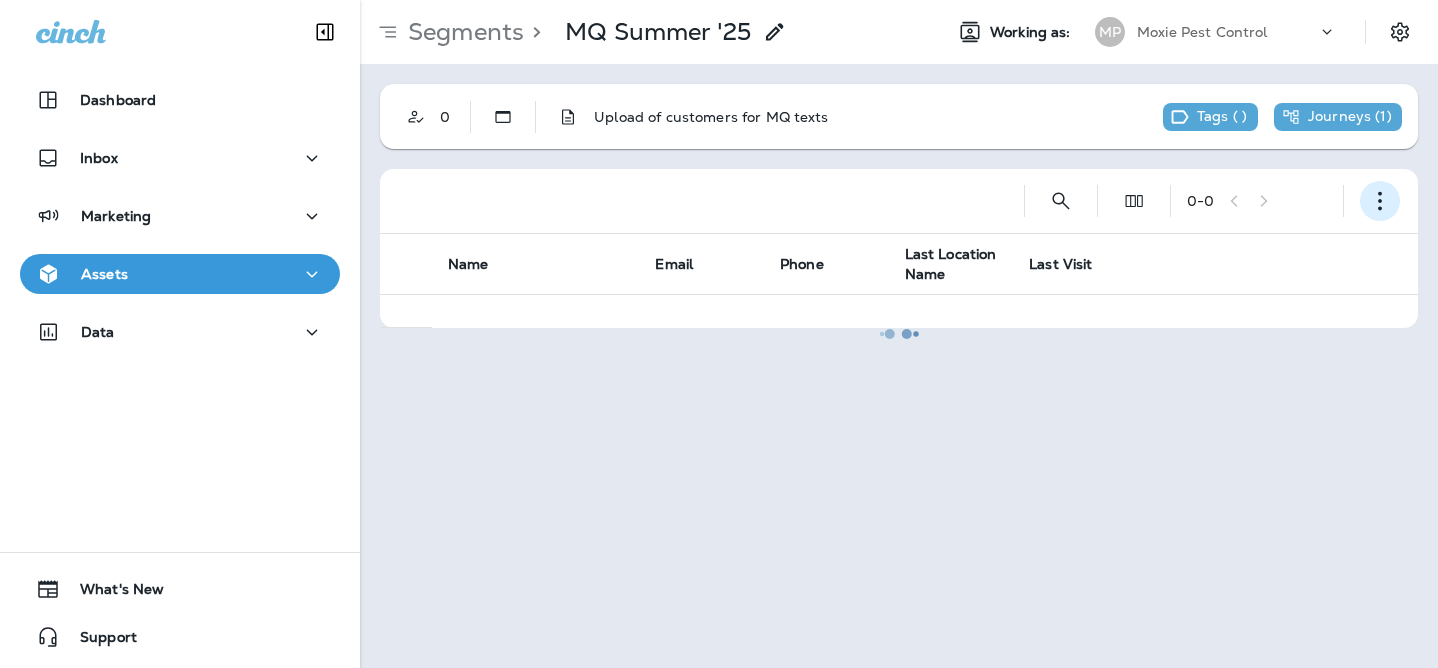 click 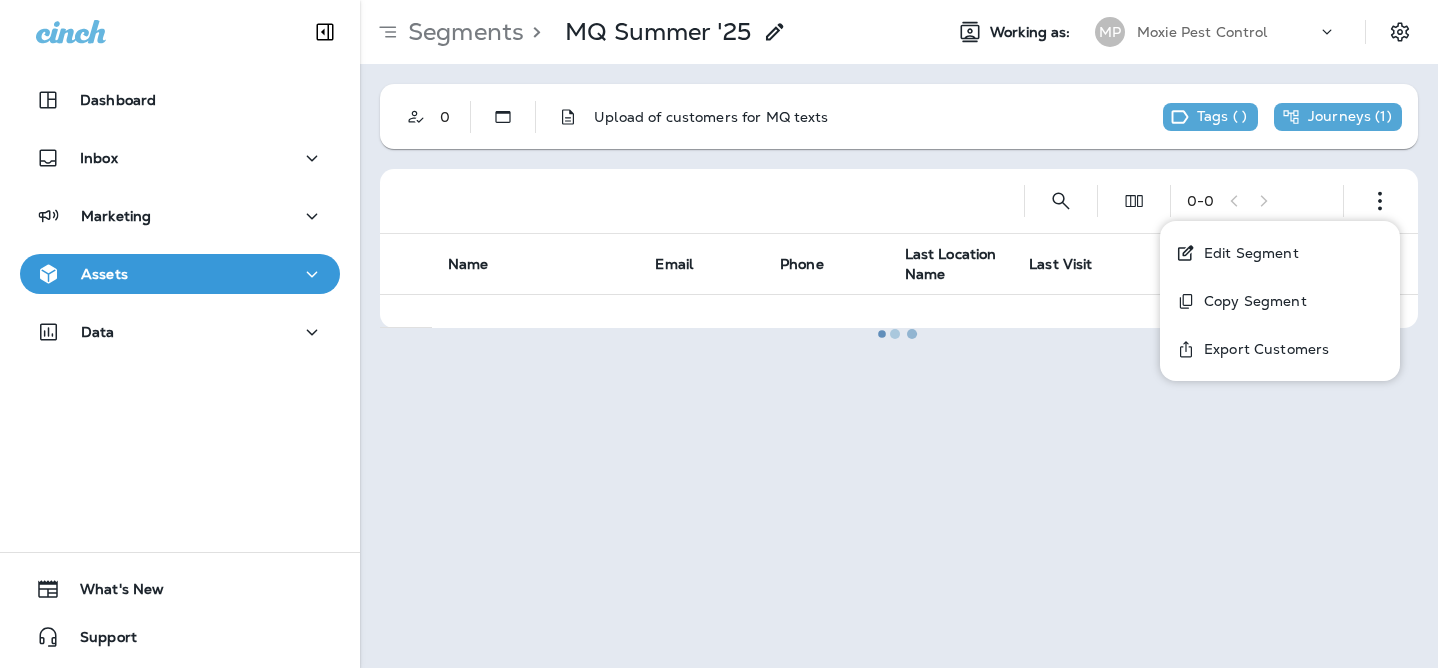 click on "Edit Segment" at bounding box center (1280, 253) 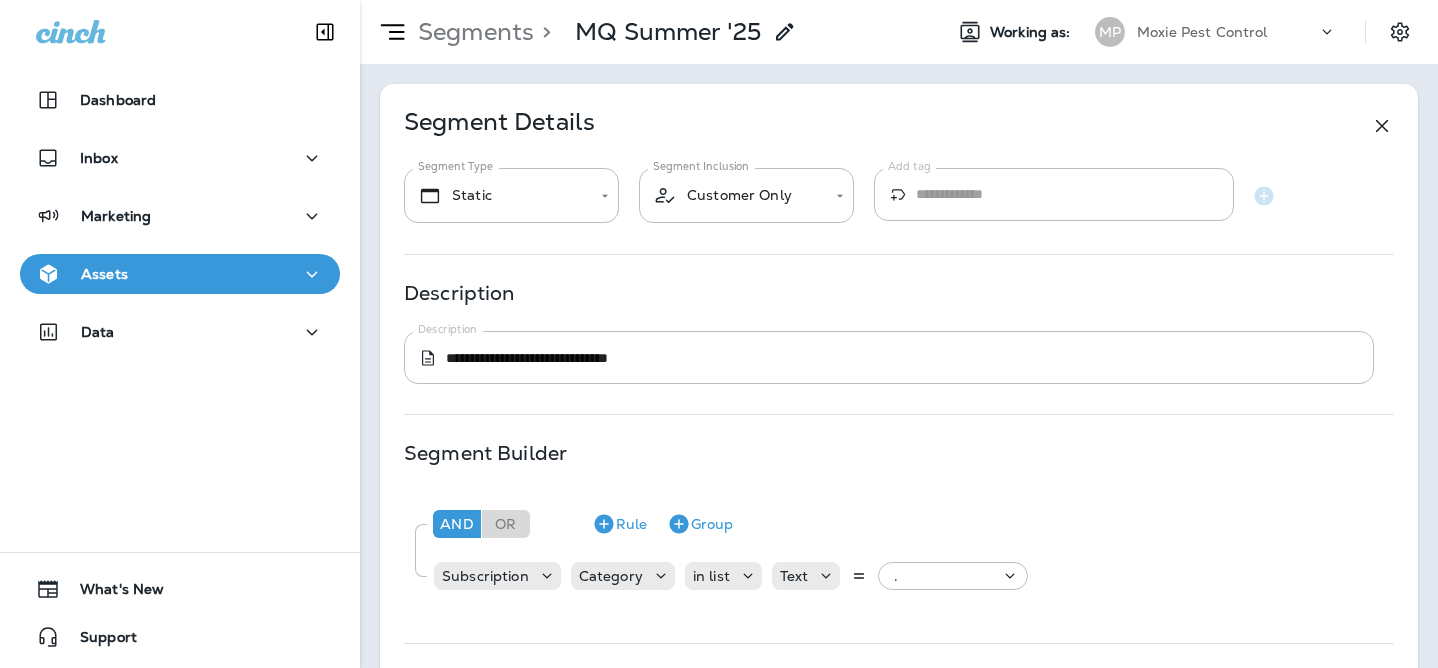 type on "**********" 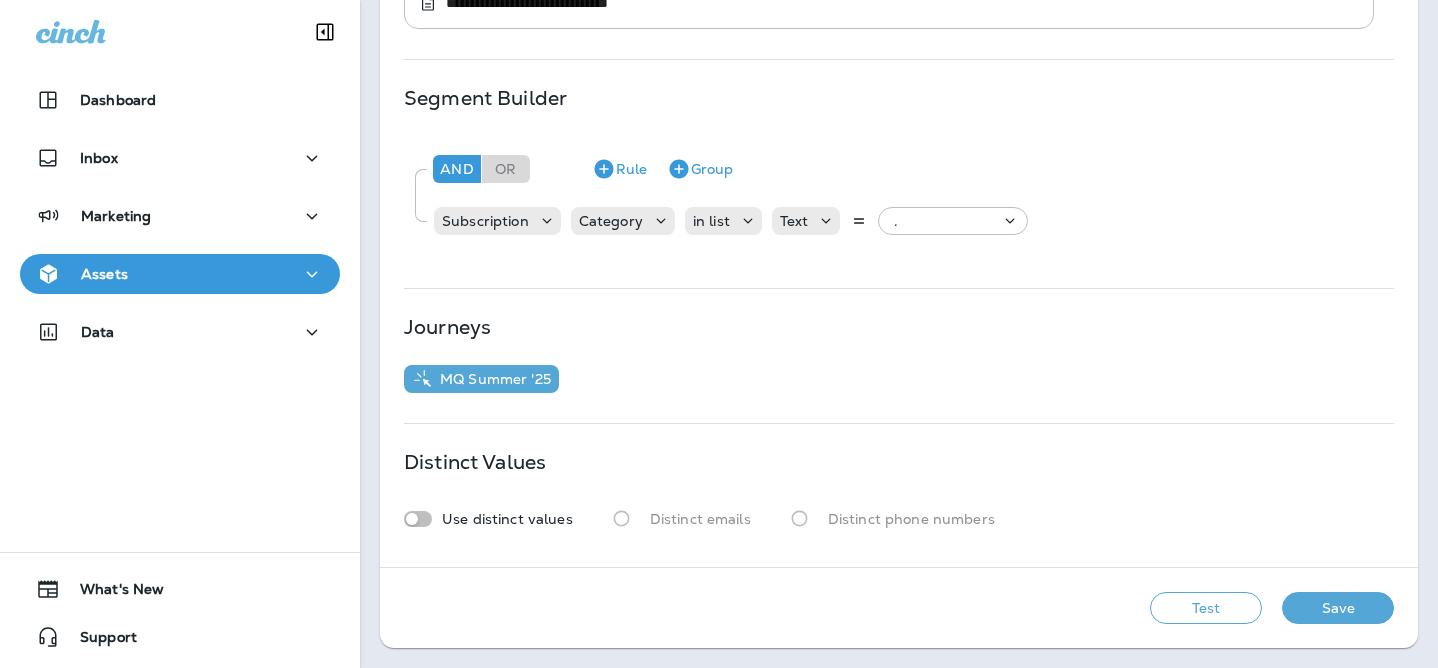 scroll, scrollTop: 147, scrollLeft: 0, axis: vertical 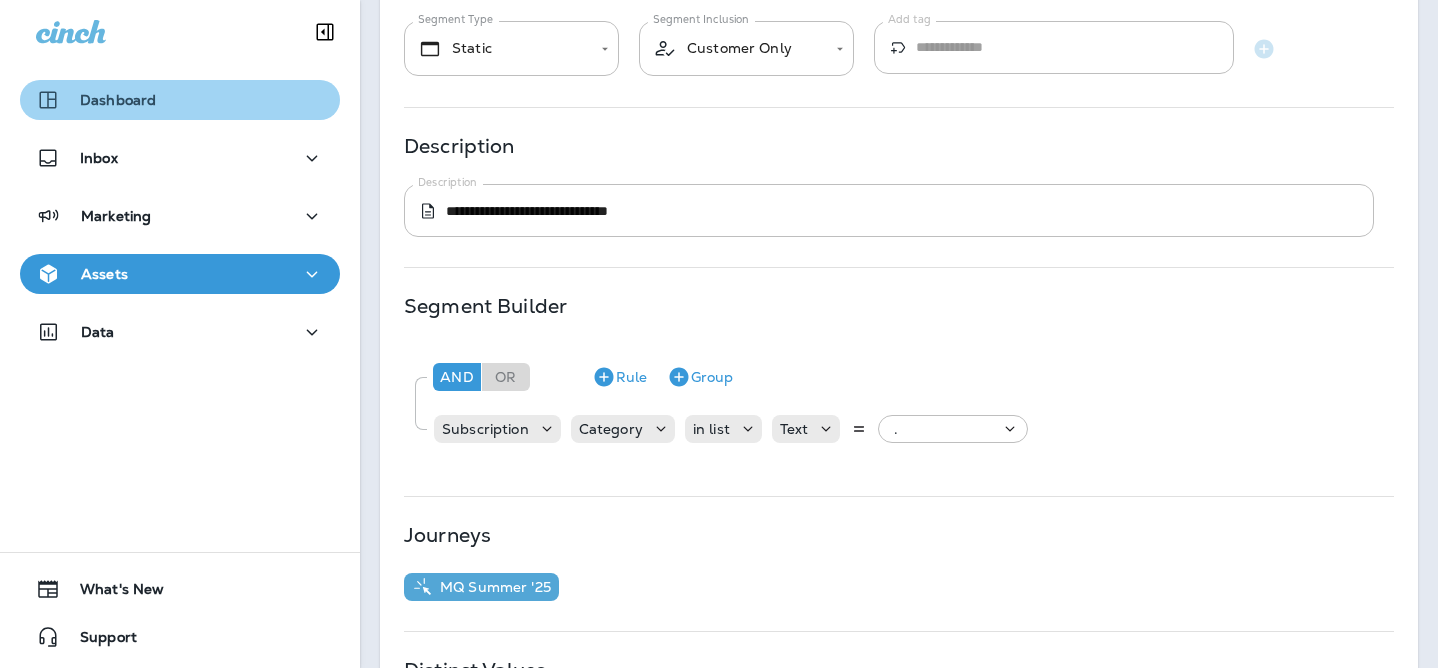 click on "Dashboard" at bounding box center (180, 100) 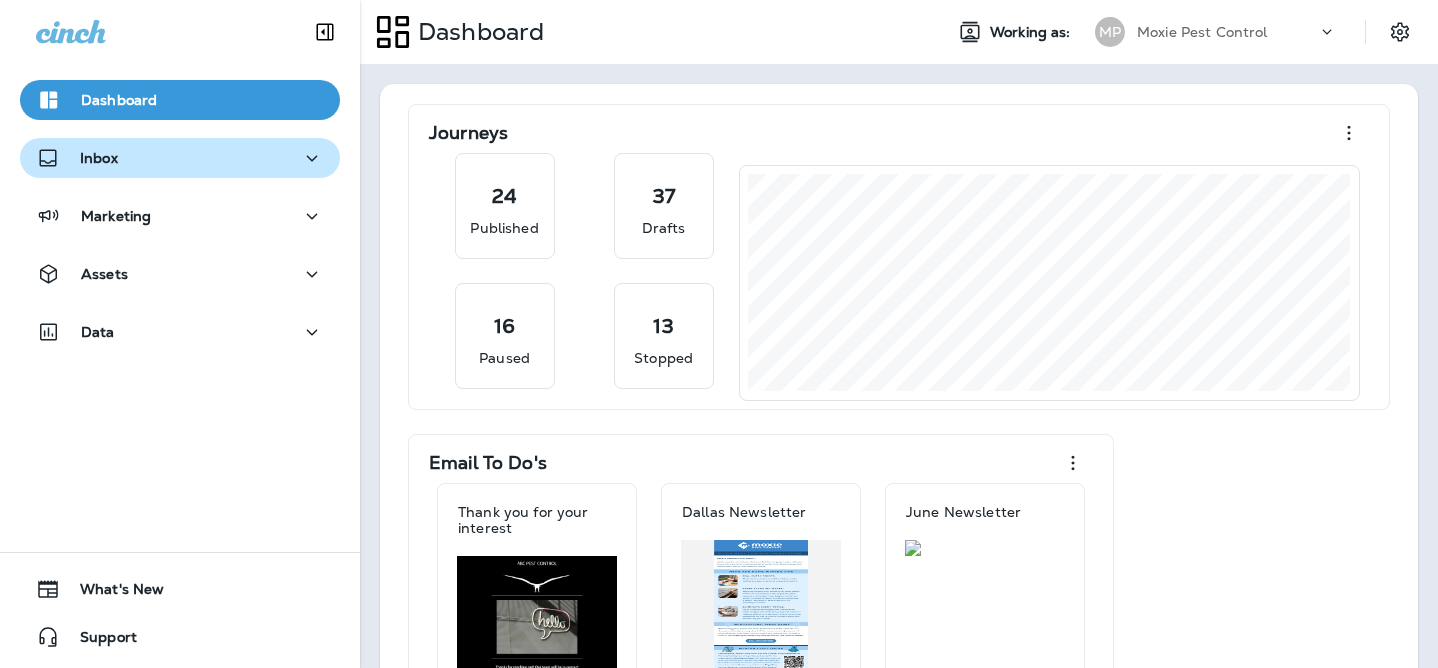 click on "Inbox" at bounding box center [180, 158] 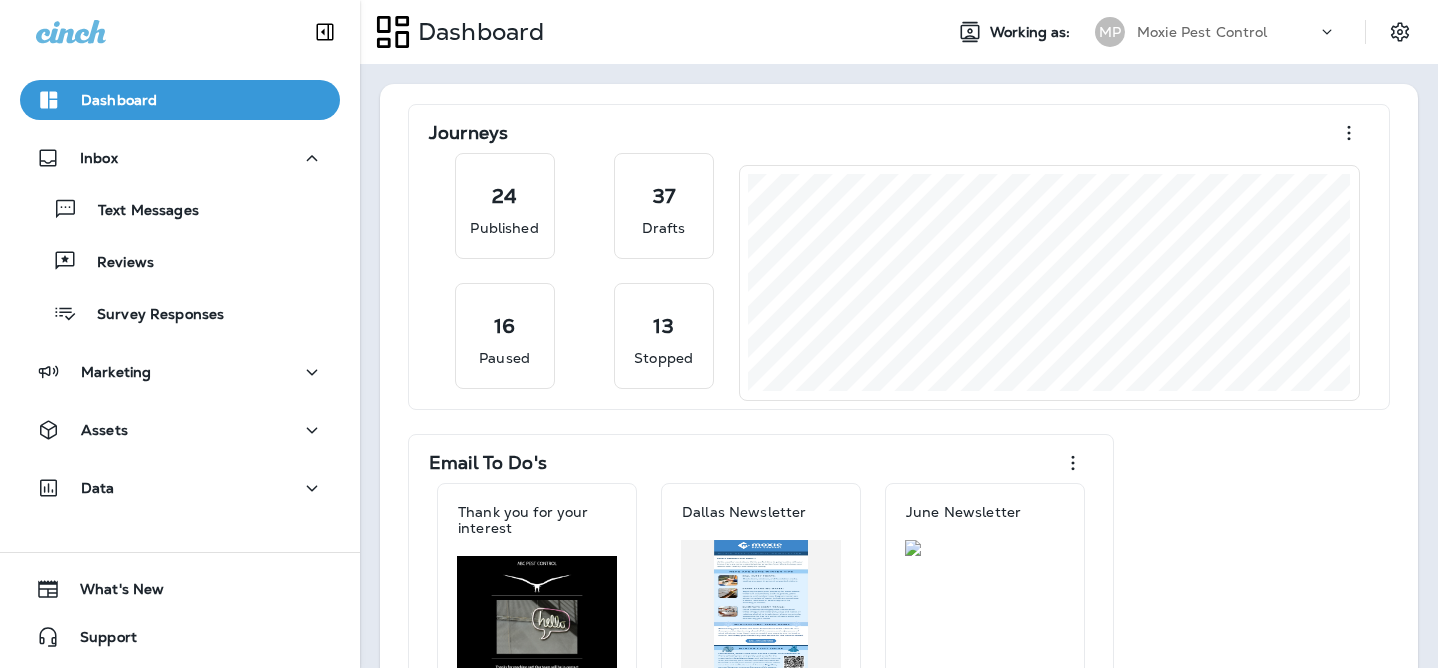 click on "Dashboard" at bounding box center [180, 100] 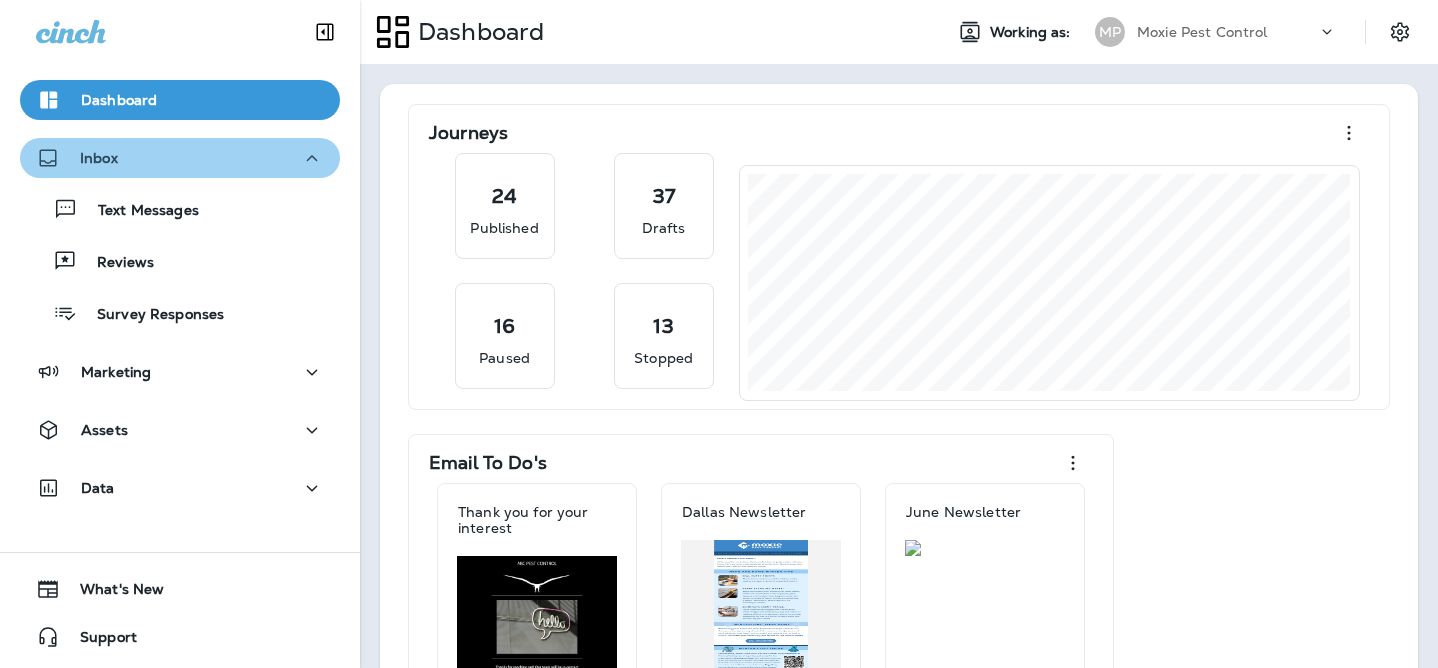 click on "Inbox" at bounding box center (180, 158) 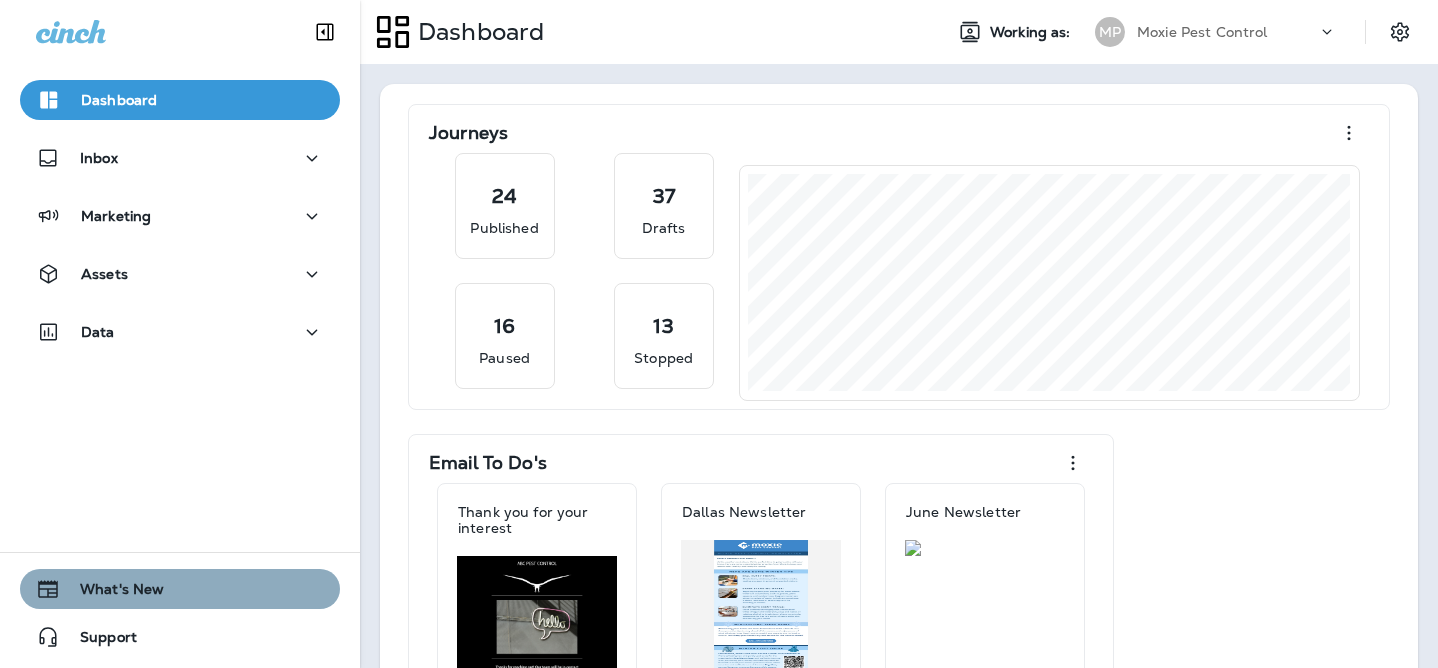 click on "What's New" at bounding box center (112, 593) 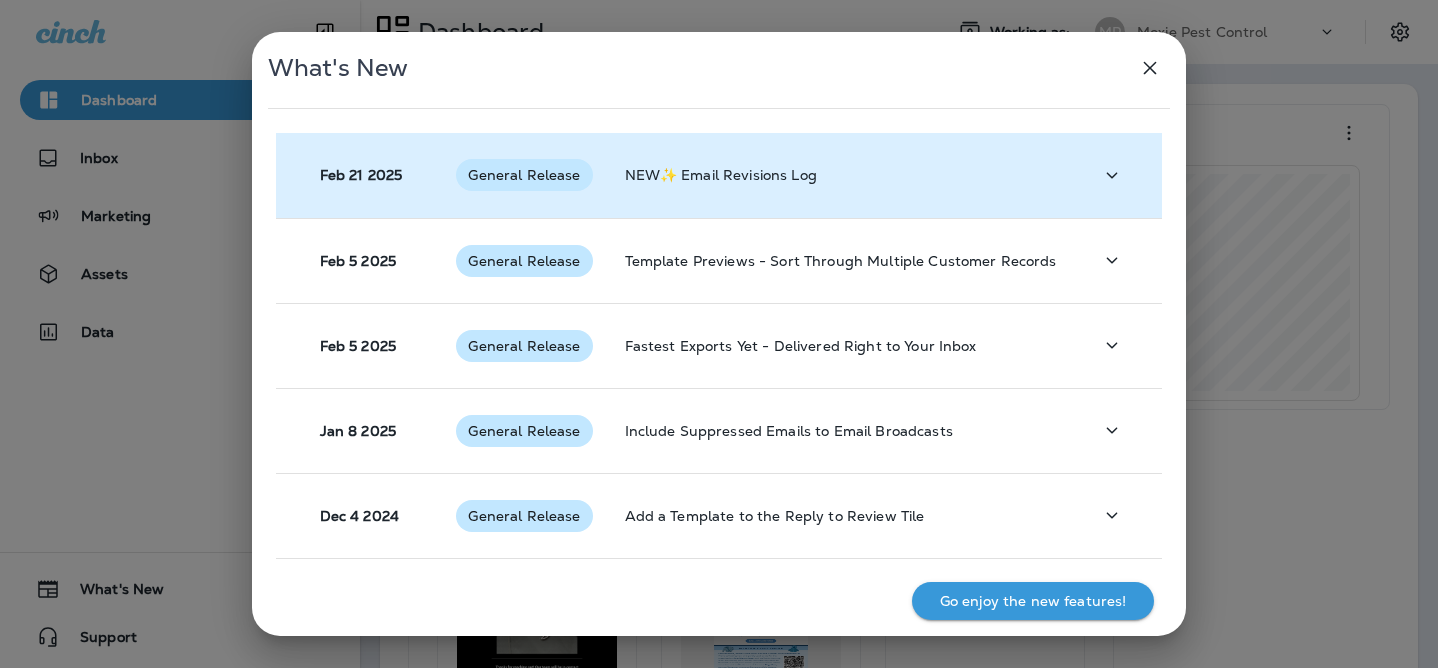 click on "NEW✨ Email Revisions Log" at bounding box center (843, 175) 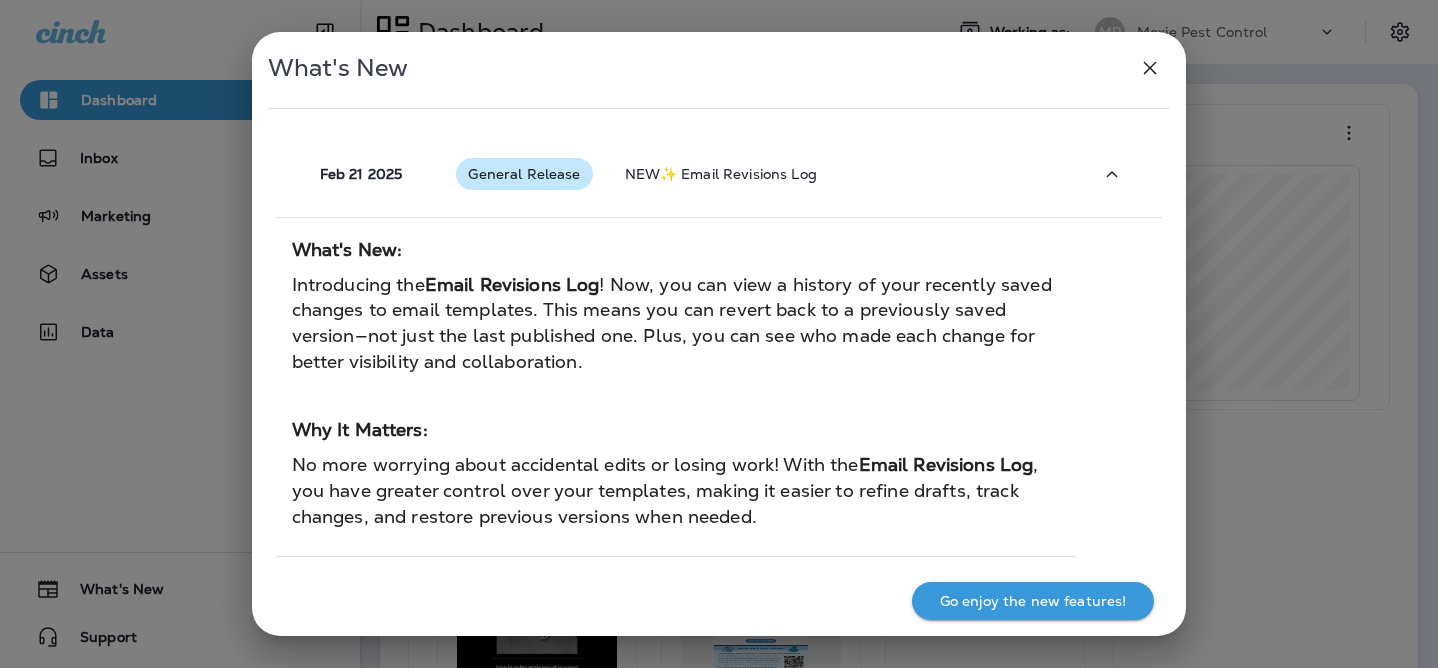 scroll, scrollTop: 0, scrollLeft: 0, axis: both 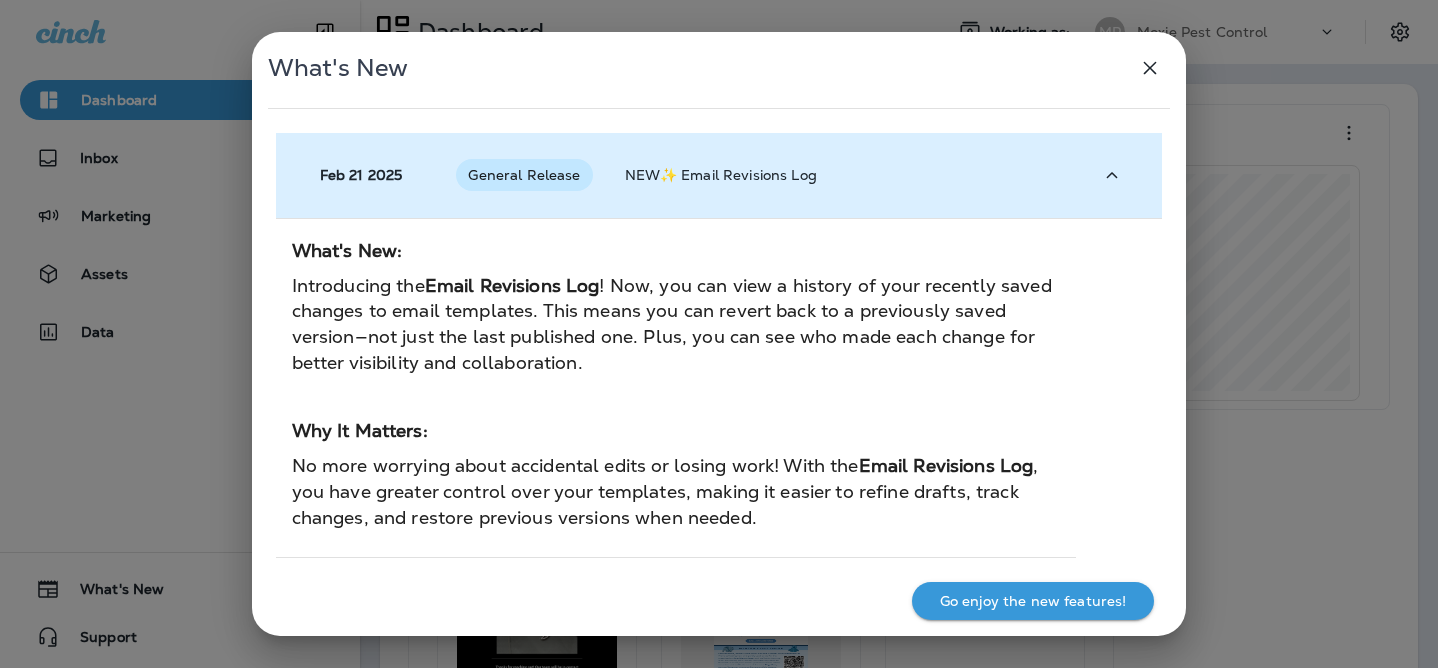 click on "NEW✨ Email Revisions Log" at bounding box center [843, 175] 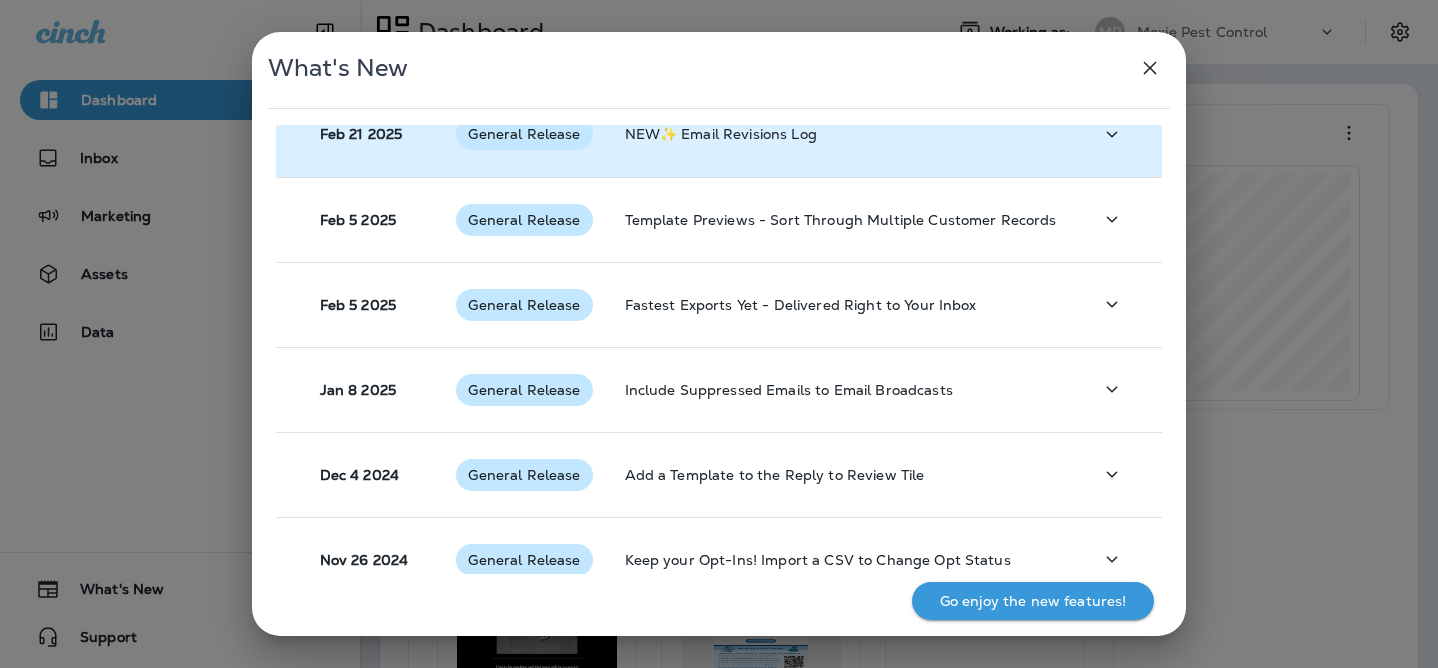 scroll, scrollTop: 45, scrollLeft: 0, axis: vertical 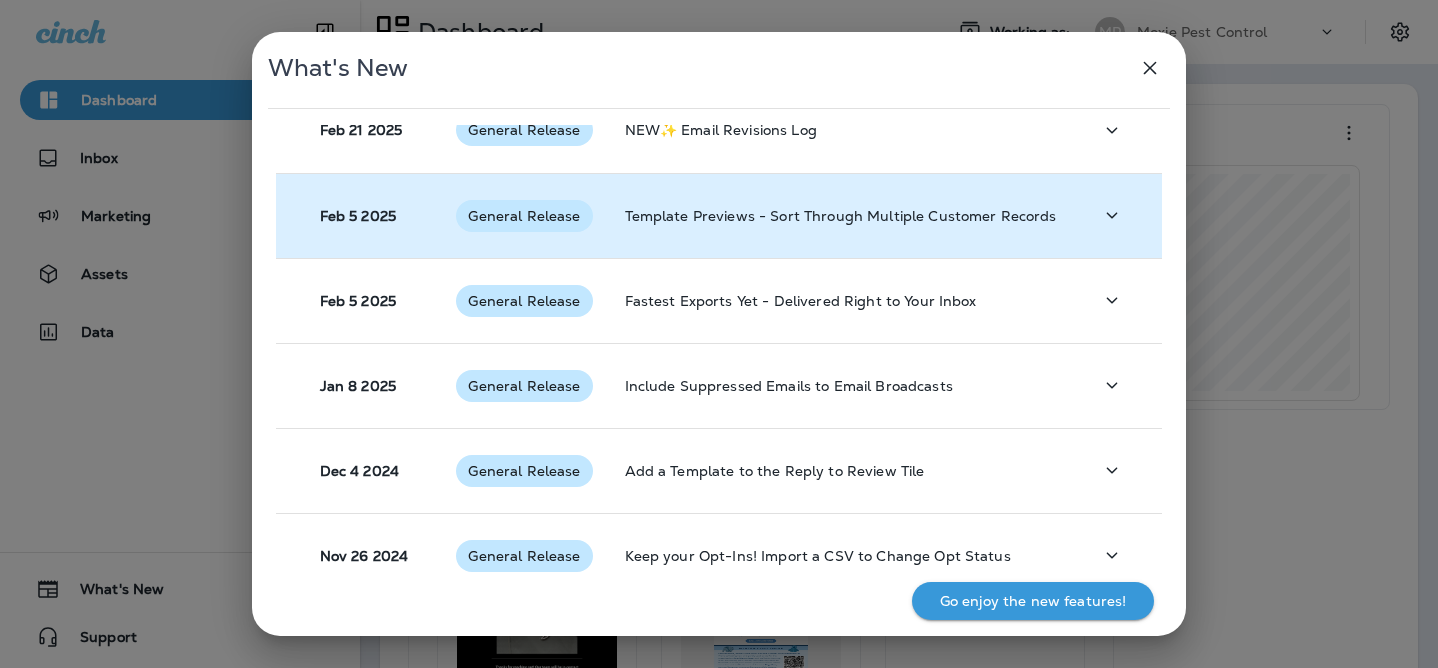 click on "Template Previews - Sort Through Multiple Customer Records" at bounding box center (843, 216) 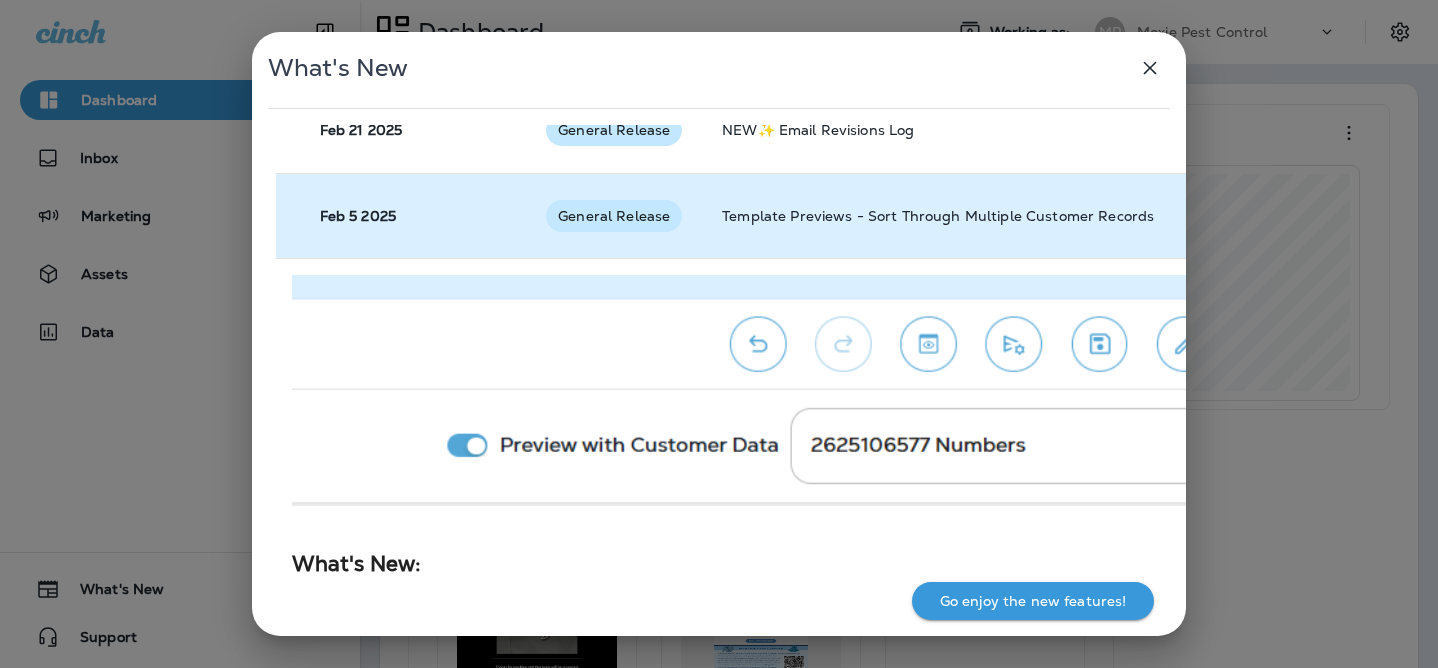click on "Template Previews - Sort Through Multiple Customer Records" at bounding box center (1088, 215) 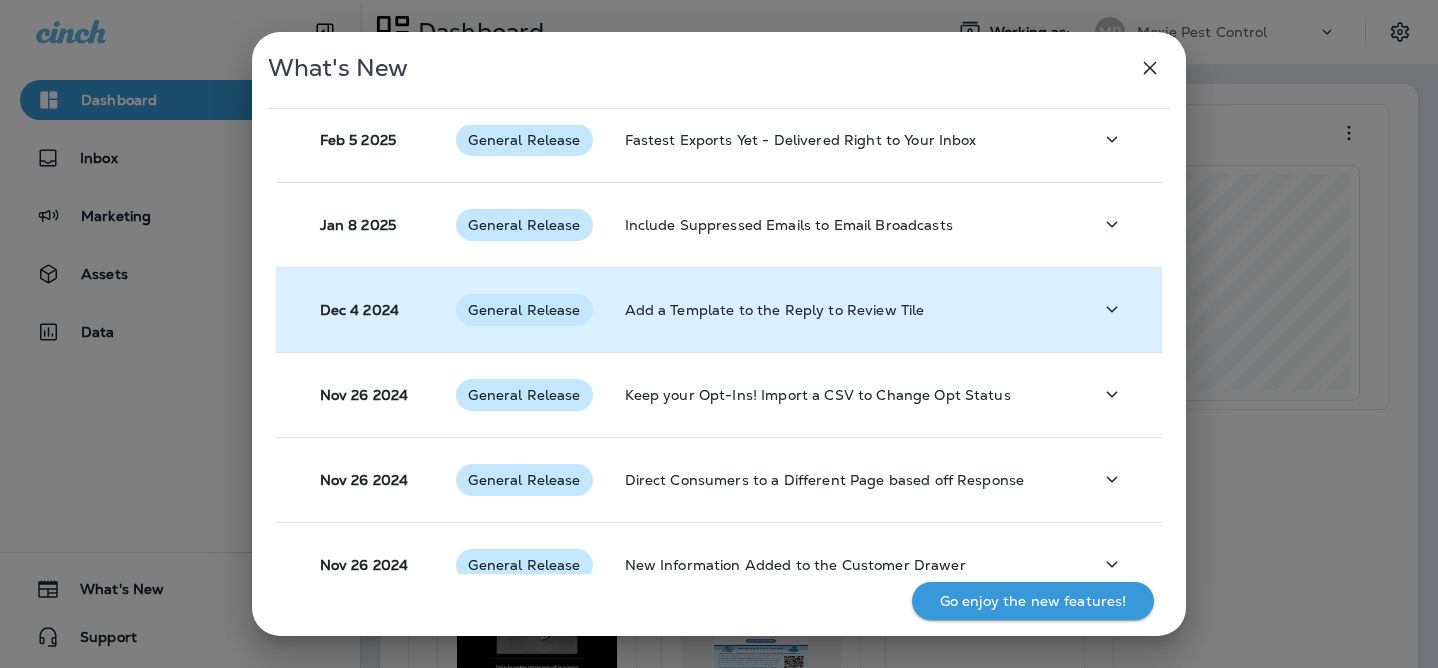 scroll, scrollTop: 215, scrollLeft: 0, axis: vertical 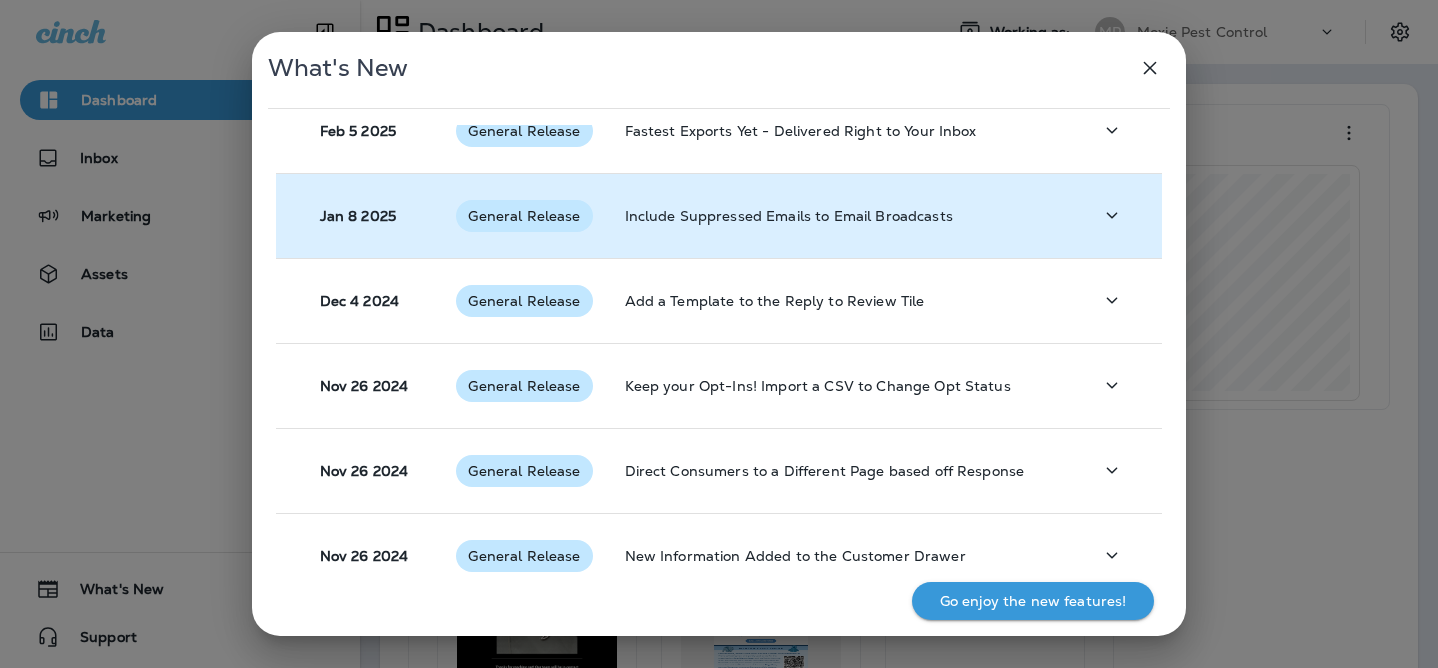 click on "Include Suppressed Emails to Email Broadcasts" at bounding box center [843, 216] 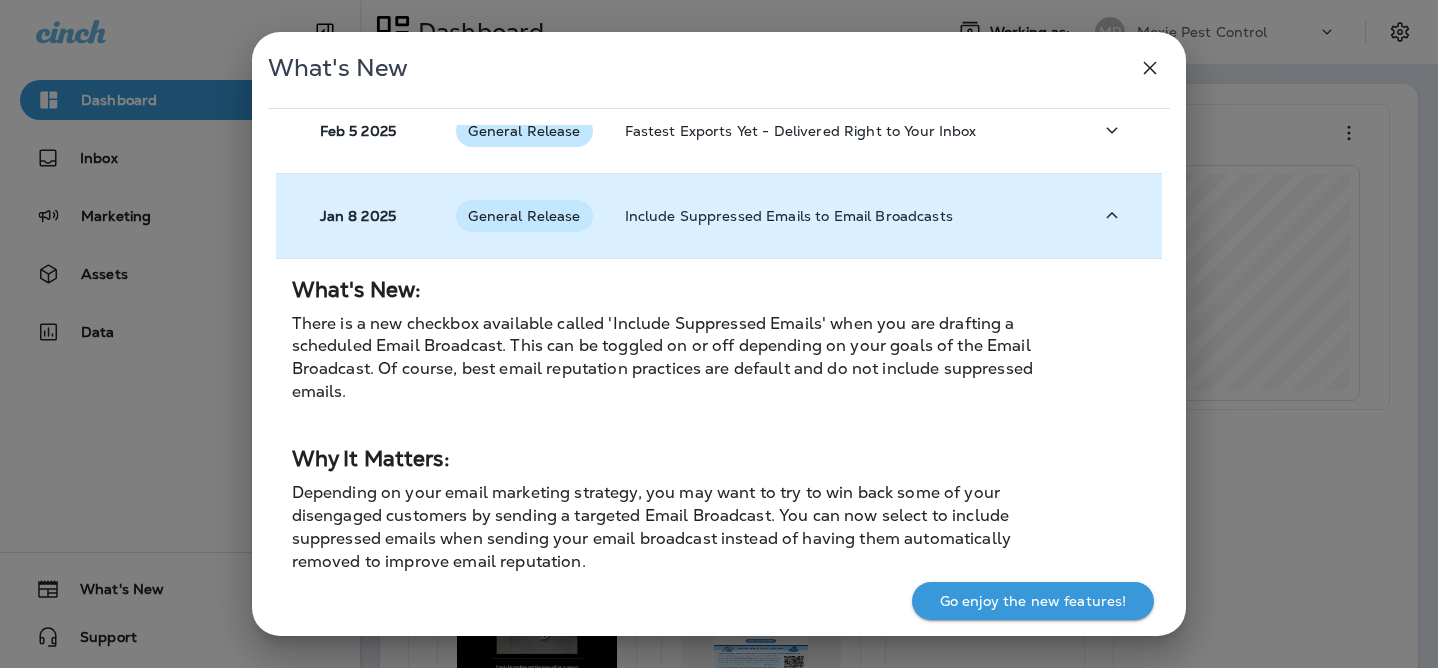 click on "Include Suppressed Emails to Email Broadcasts" at bounding box center [843, 216] 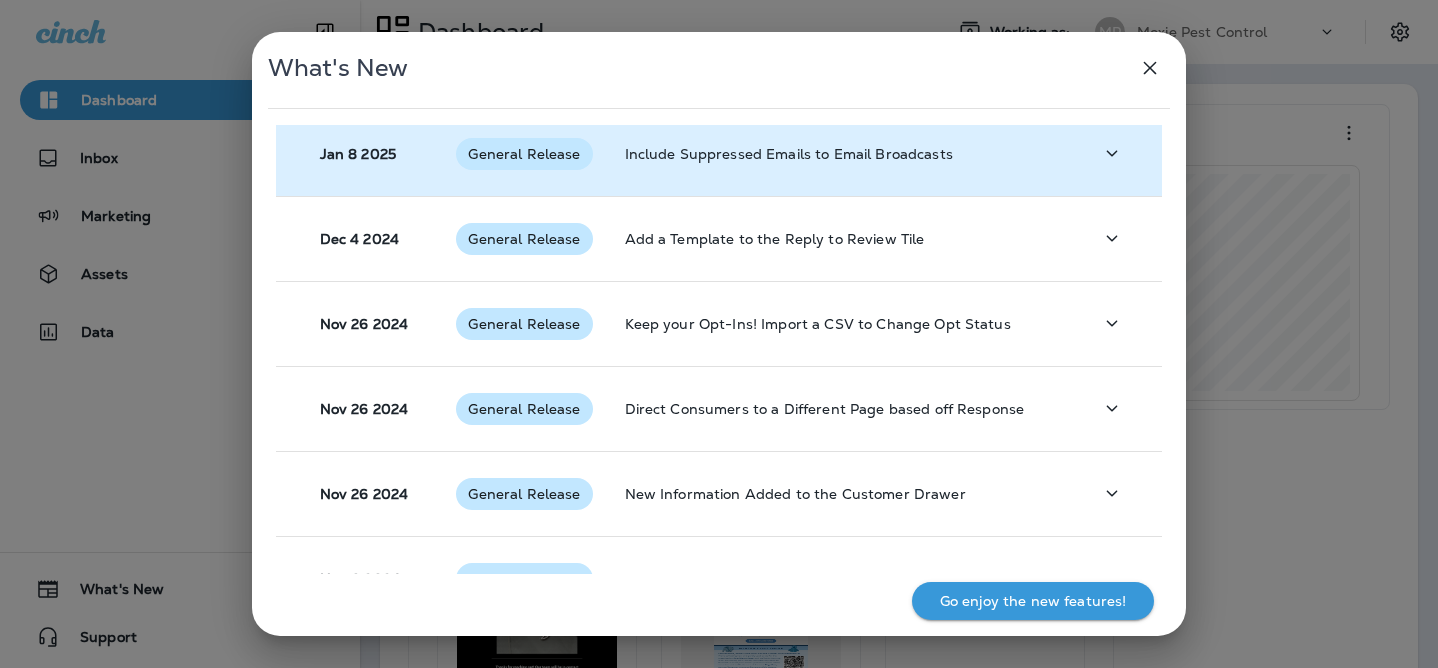 scroll, scrollTop: 296, scrollLeft: 0, axis: vertical 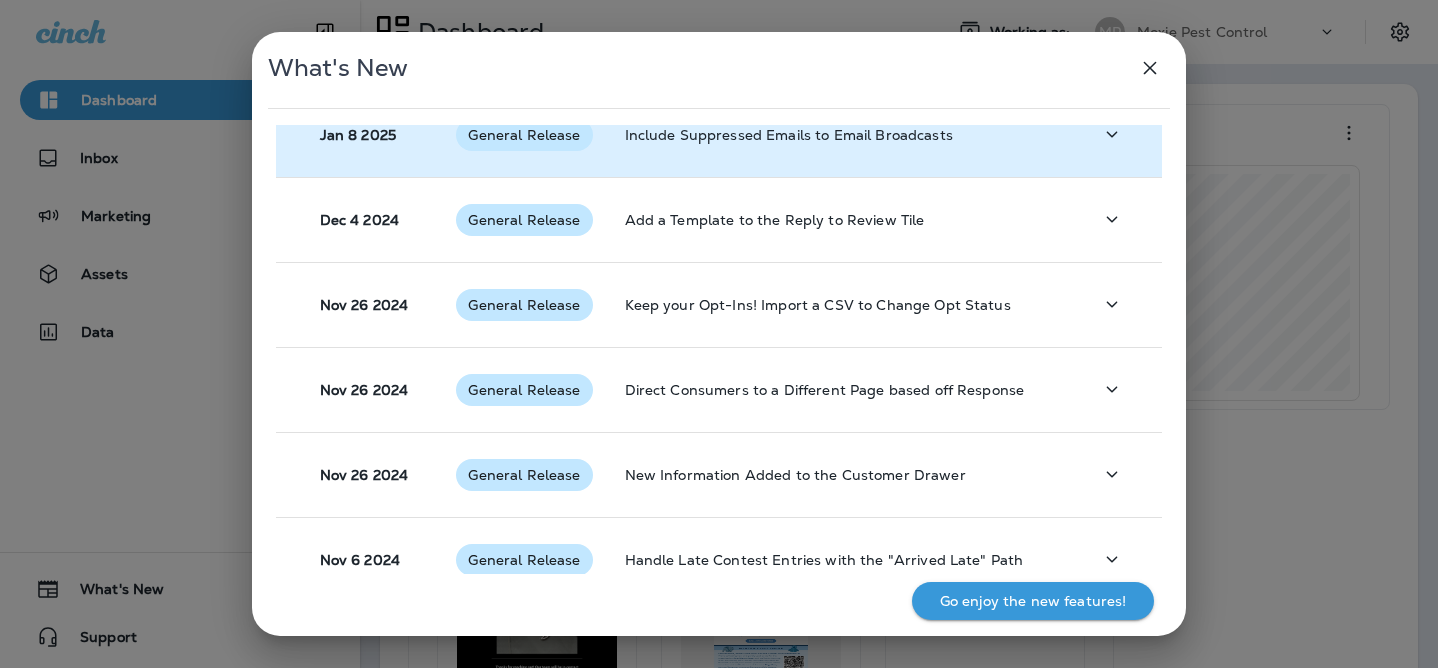 click on "Add a Template to the Reply to Review Tile" at bounding box center [843, 220] 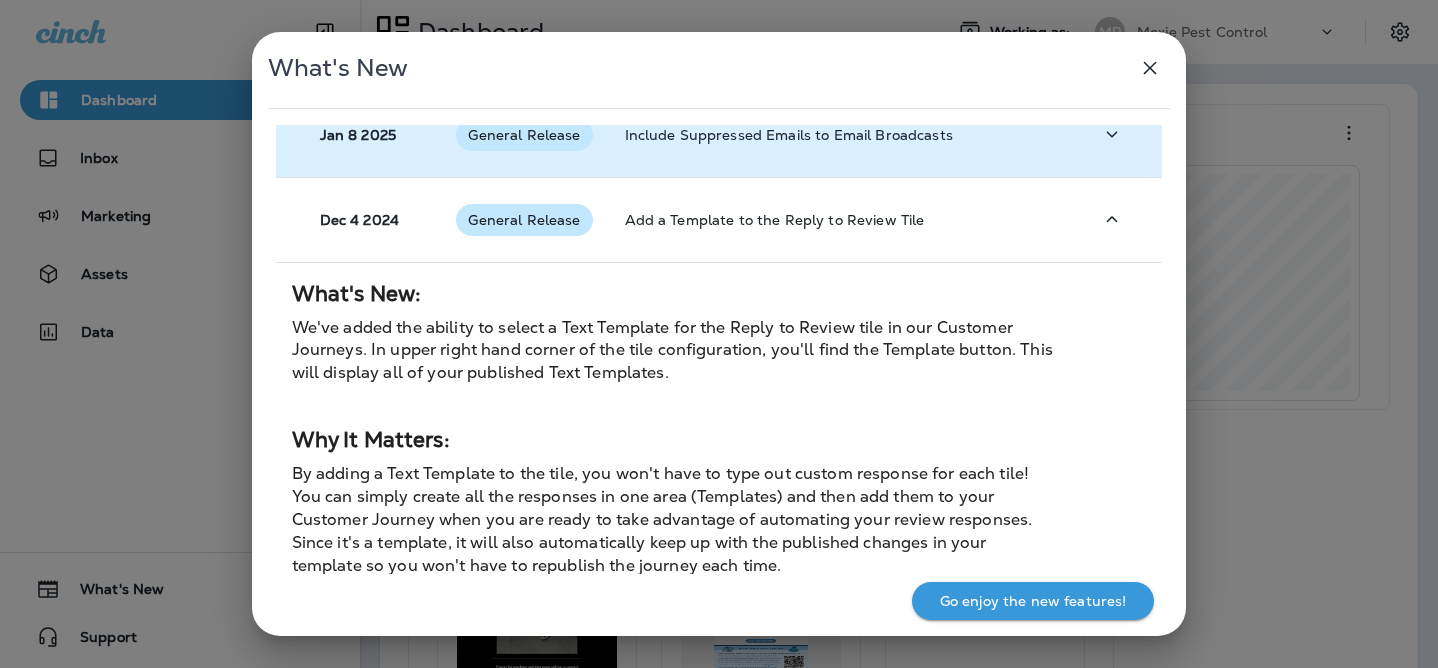click on "Add a Template to the Reply to Review Tile" at bounding box center [843, 220] 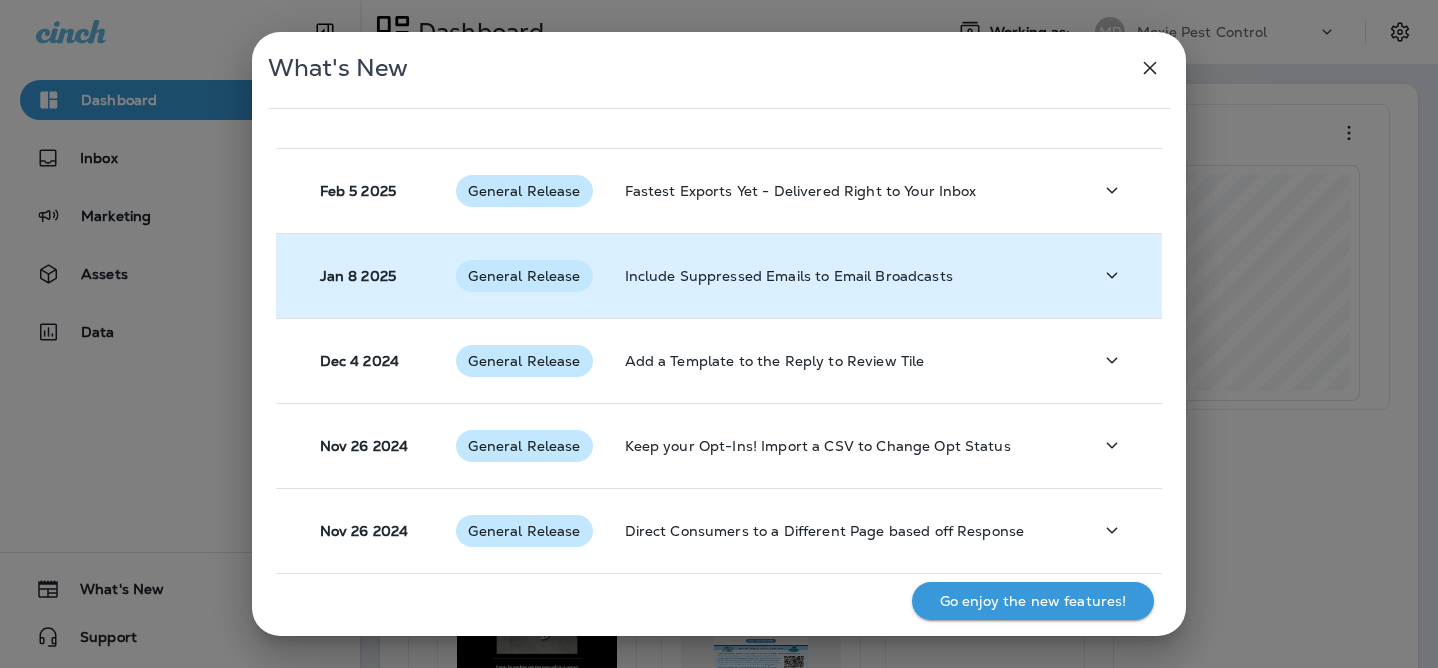 scroll, scrollTop: 0, scrollLeft: 0, axis: both 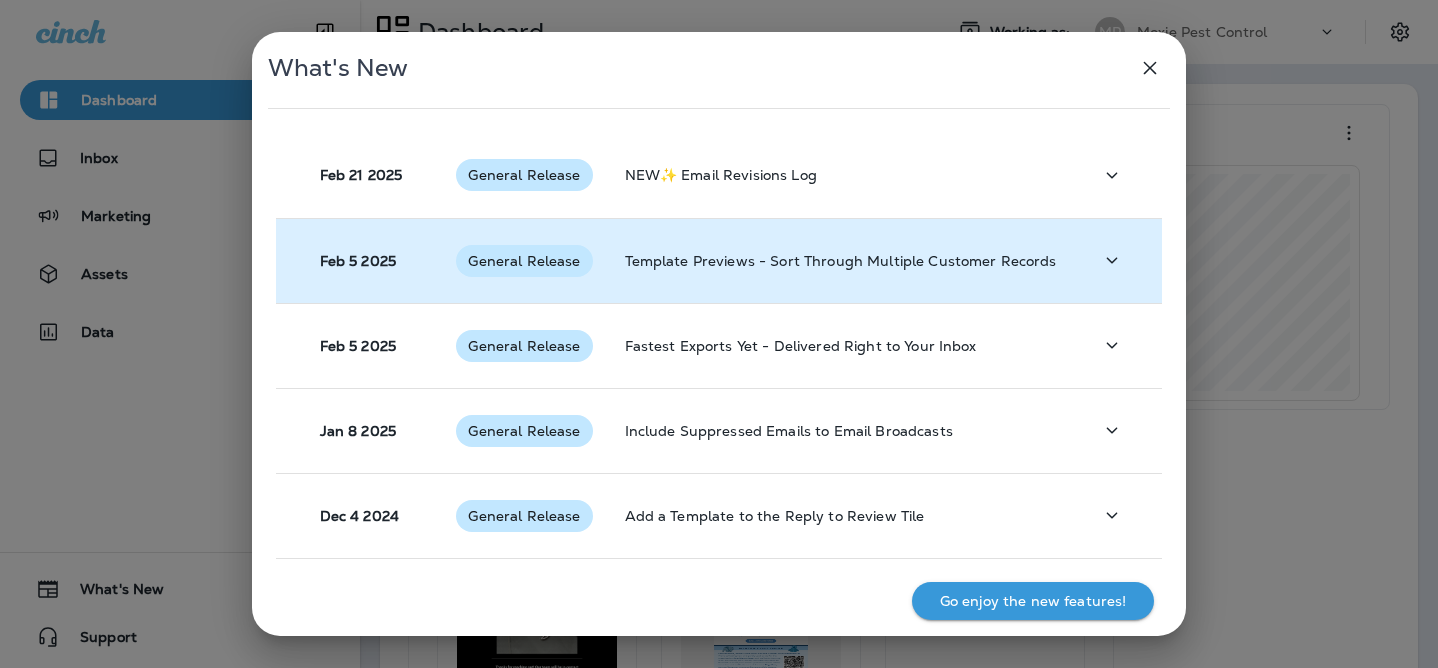 click on "Template Previews - Sort Through Multiple Customer Records" at bounding box center (843, 260) 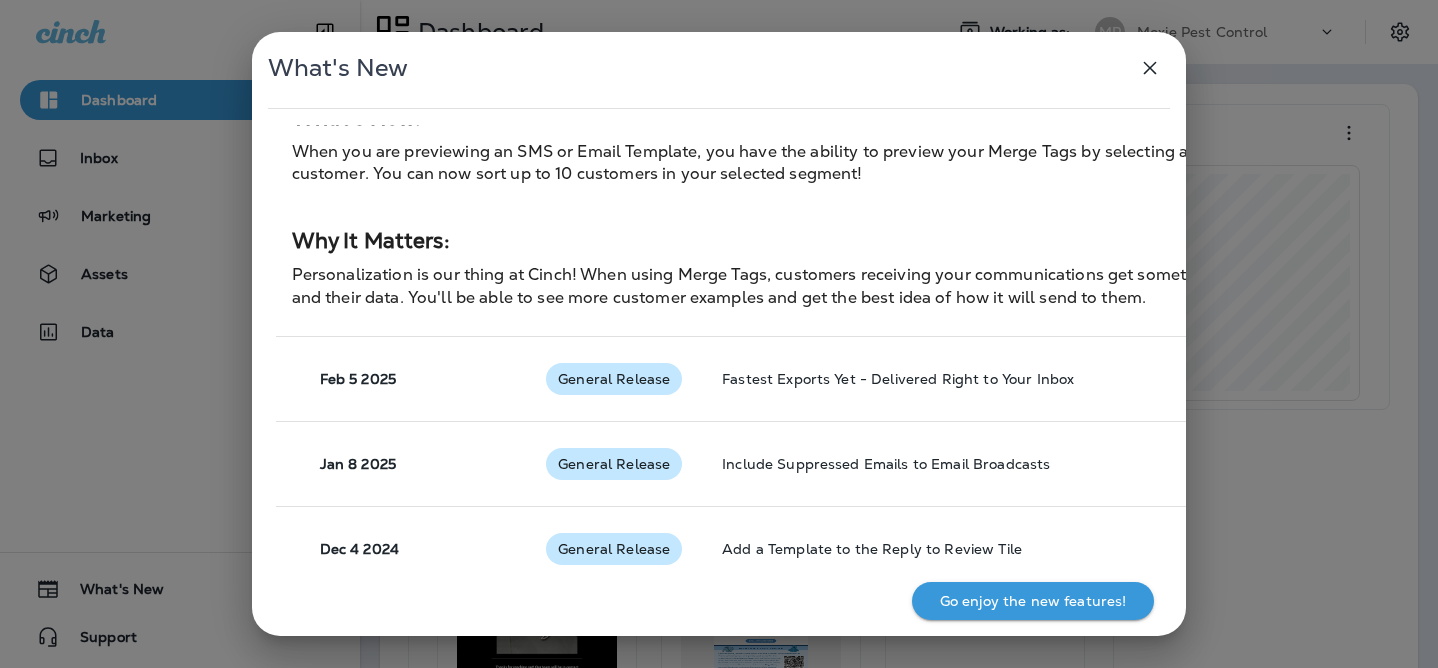 scroll, scrollTop: 0, scrollLeft: 0, axis: both 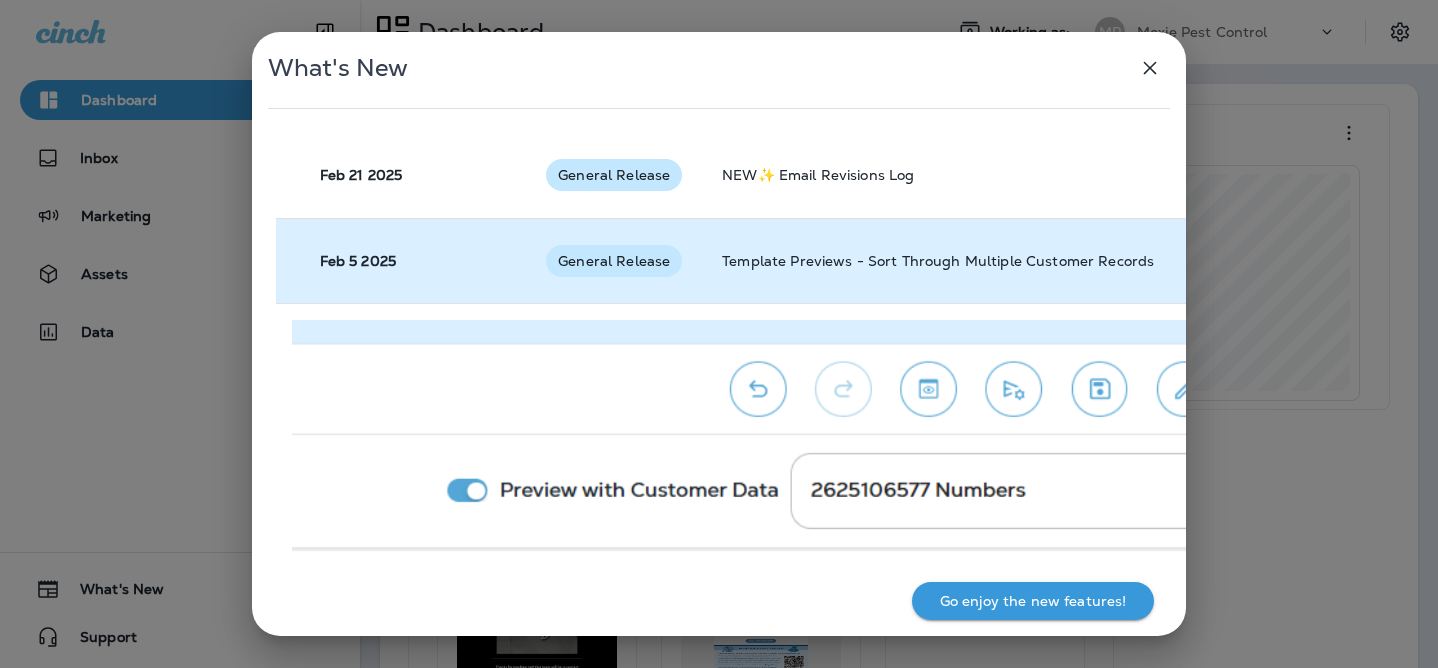 click on "Template Previews - Sort Through Multiple Customer Records" at bounding box center [1088, 261] 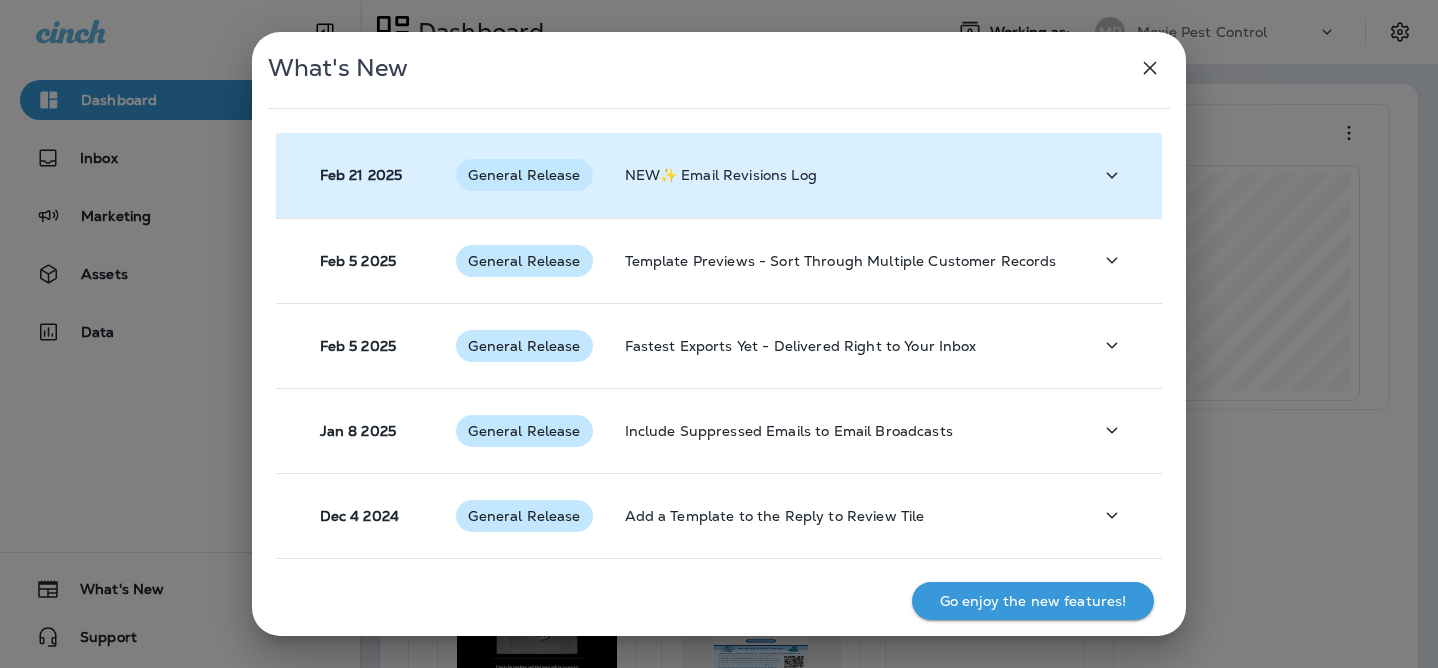 click on "NEW✨ Email Revisions Log" at bounding box center [843, 175] 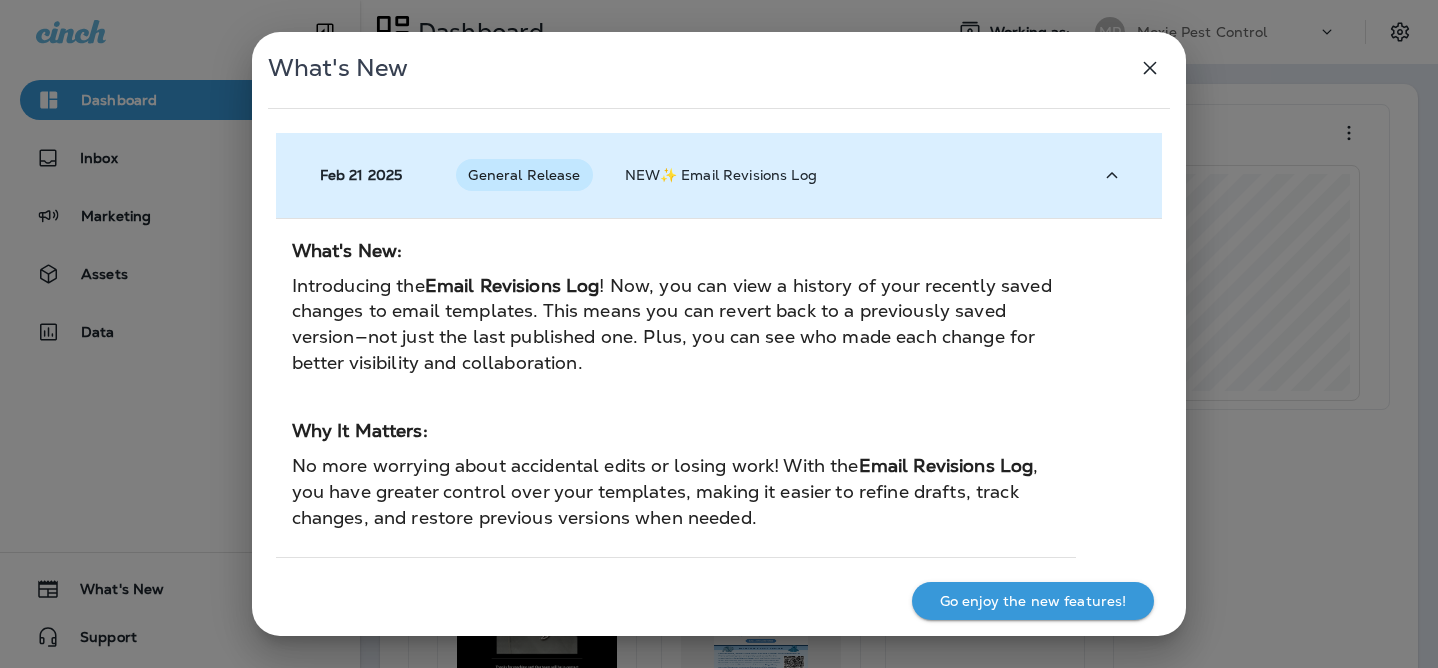 click on "NEW✨ Email Revisions Log" at bounding box center (843, 175) 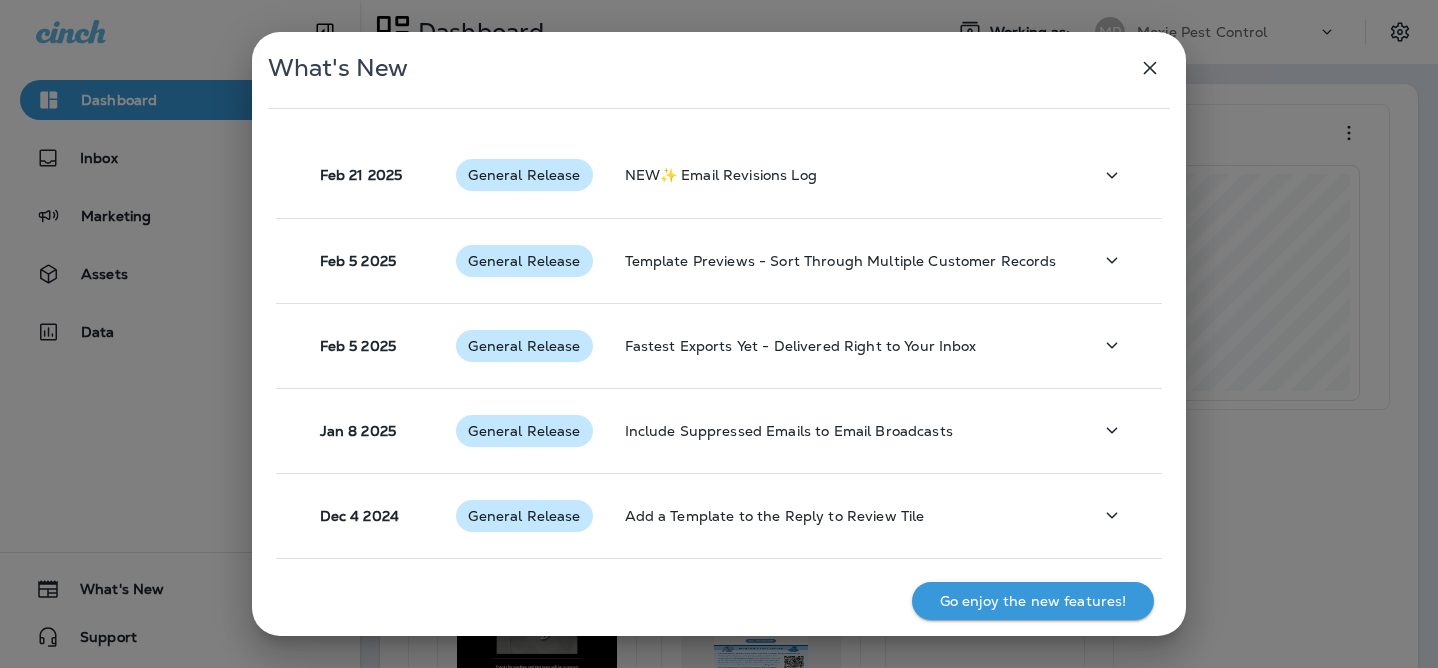 click 